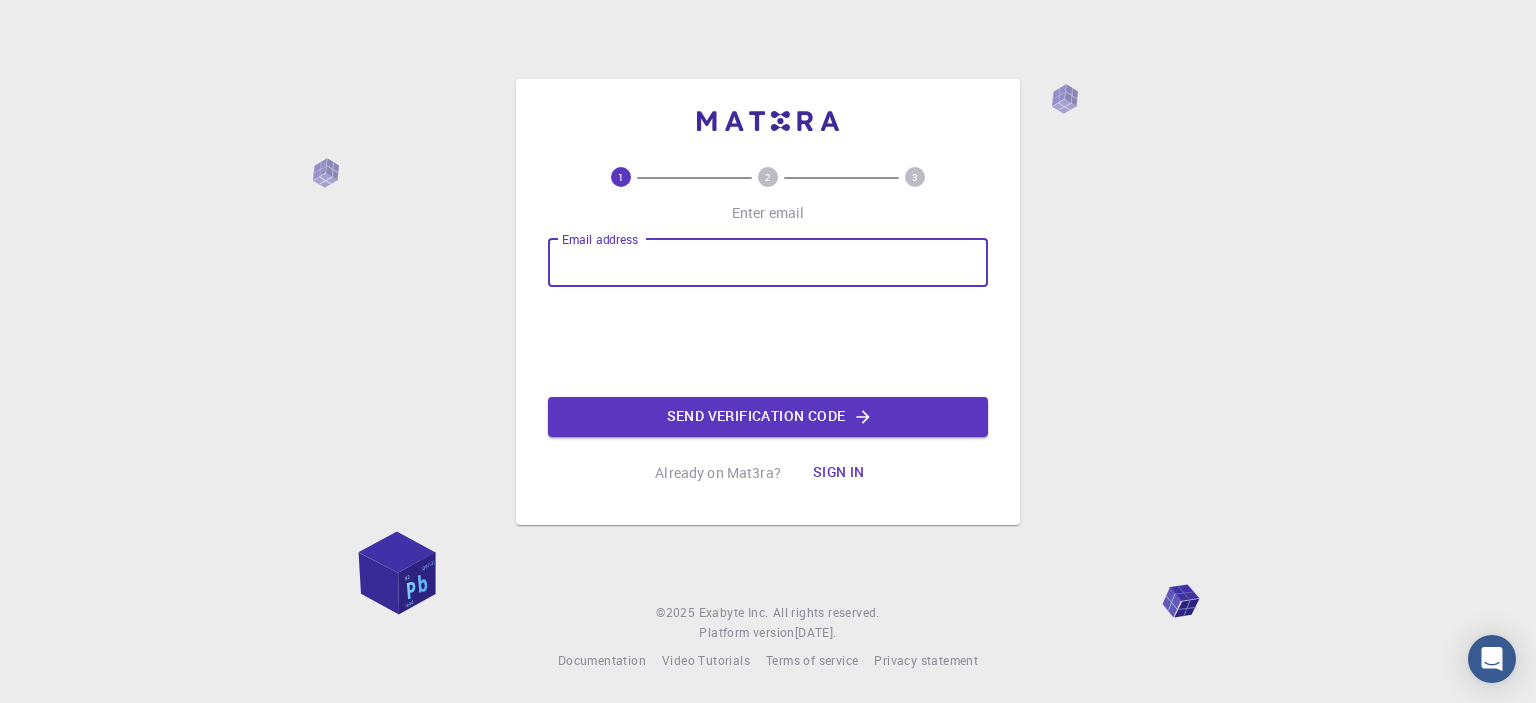 scroll, scrollTop: 0, scrollLeft: 0, axis: both 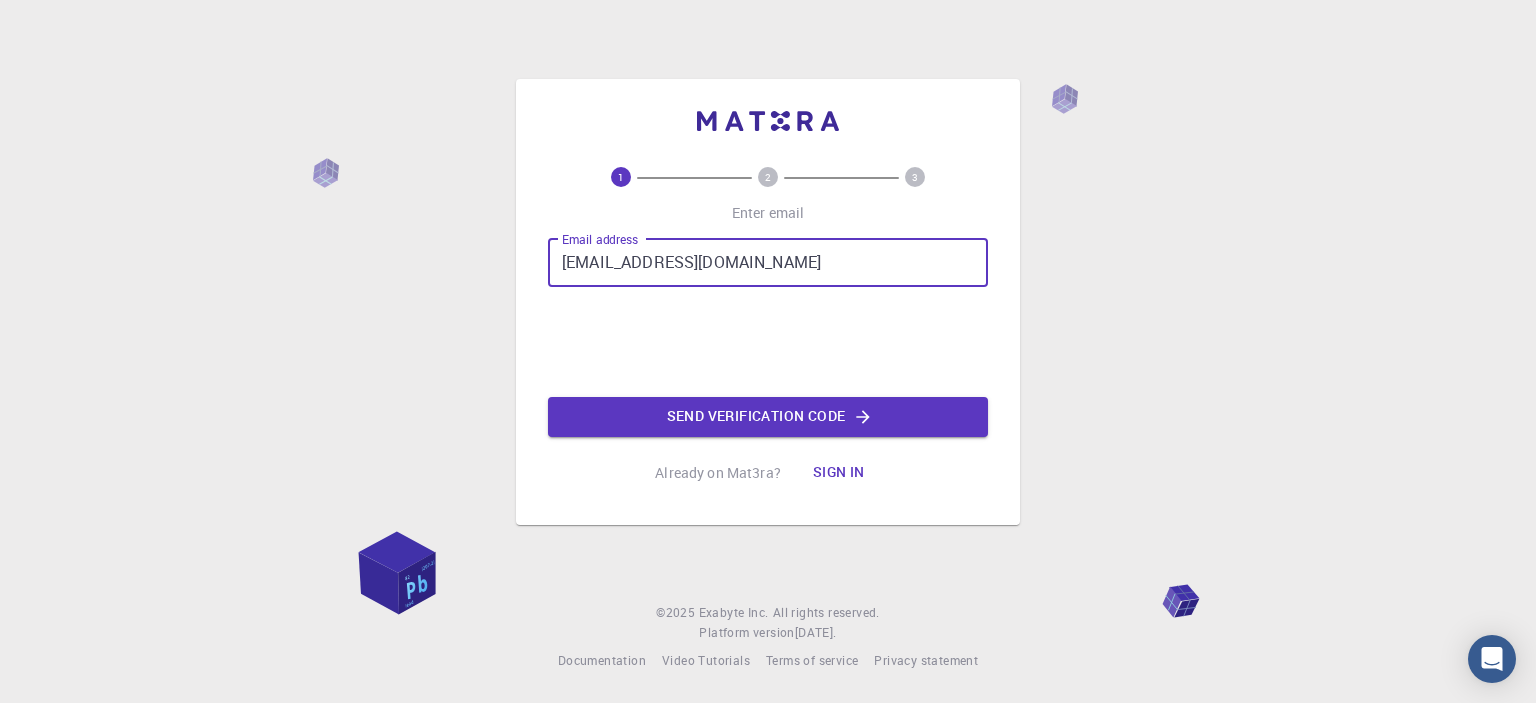 type on "[EMAIL_ADDRESS][DOMAIN_NAME]" 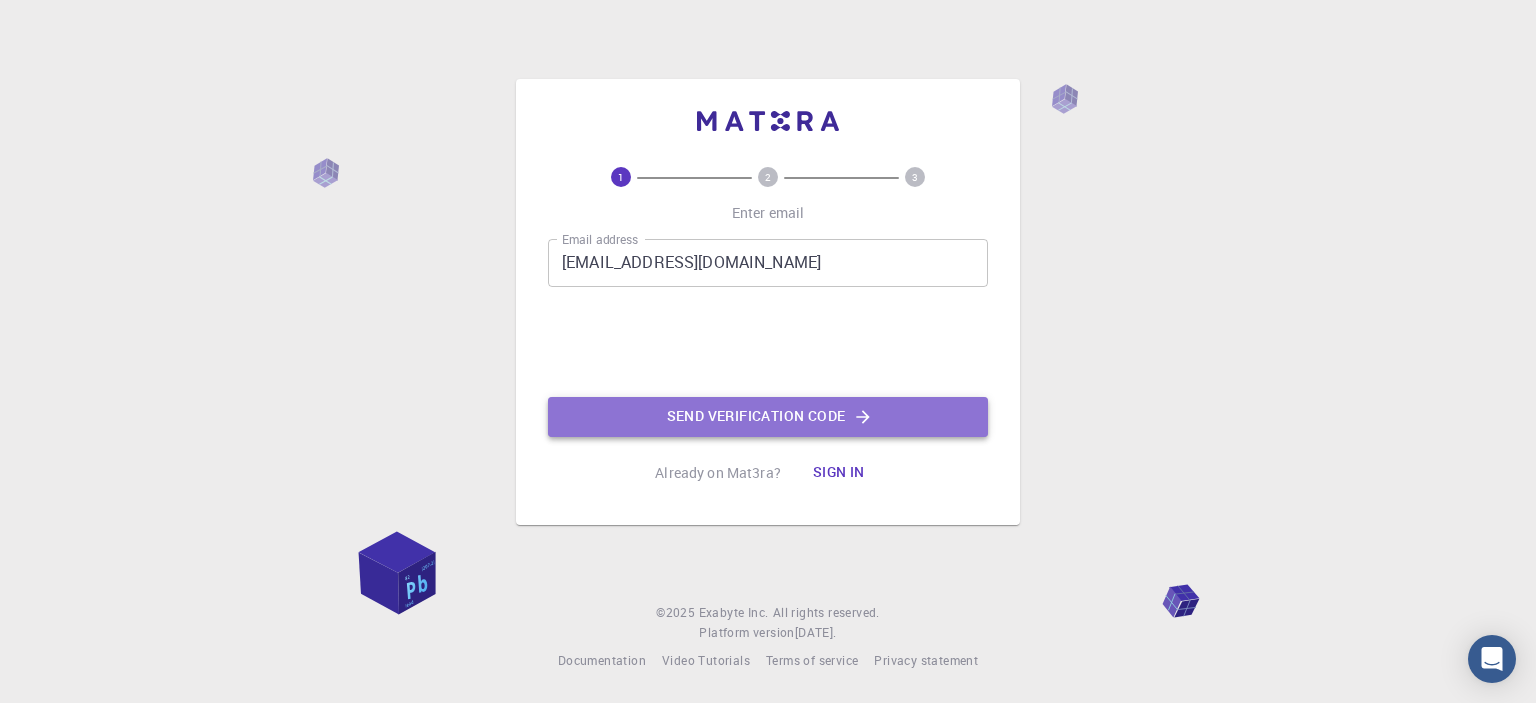 click on "Send verification code" 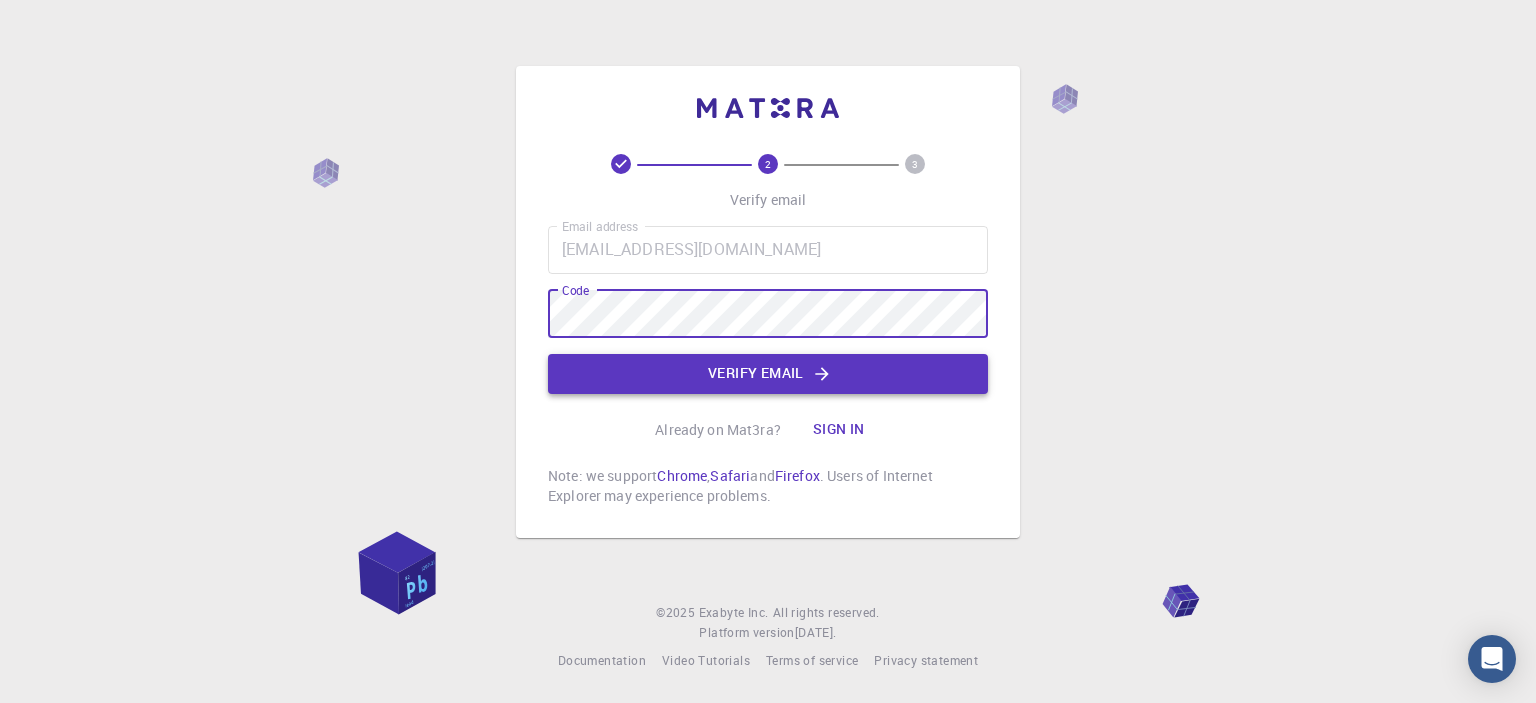 click on "Verify email" 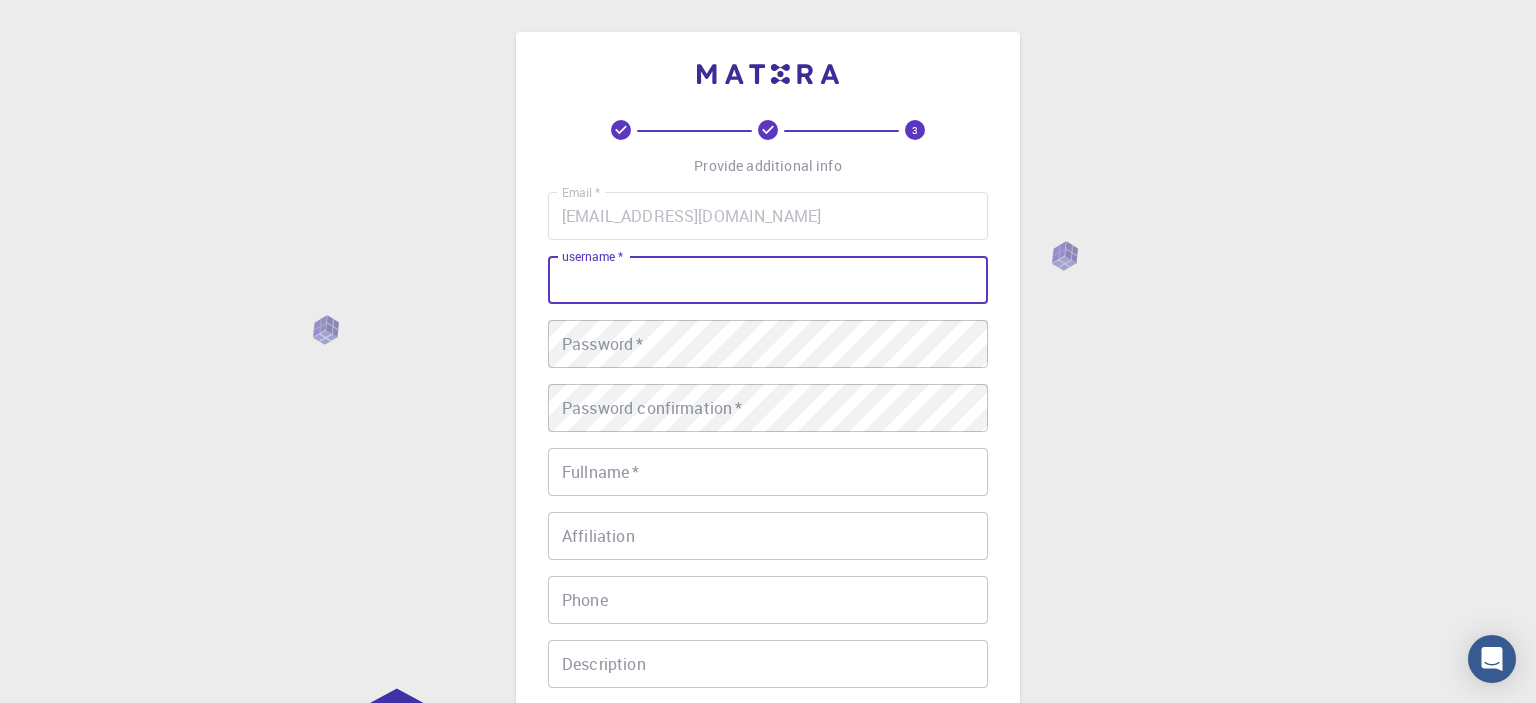 click on "username   *" at bounding box center [768, 280] 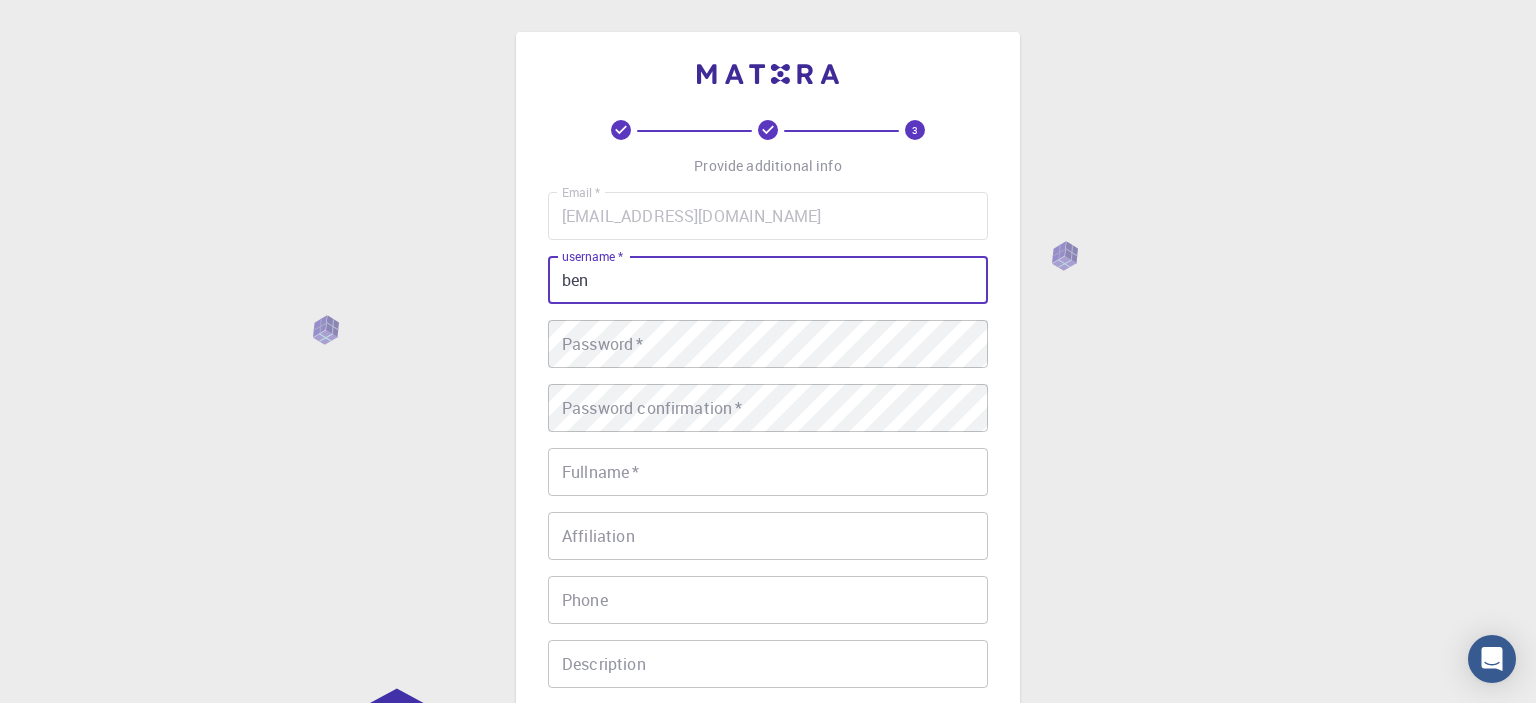 type on "ben" 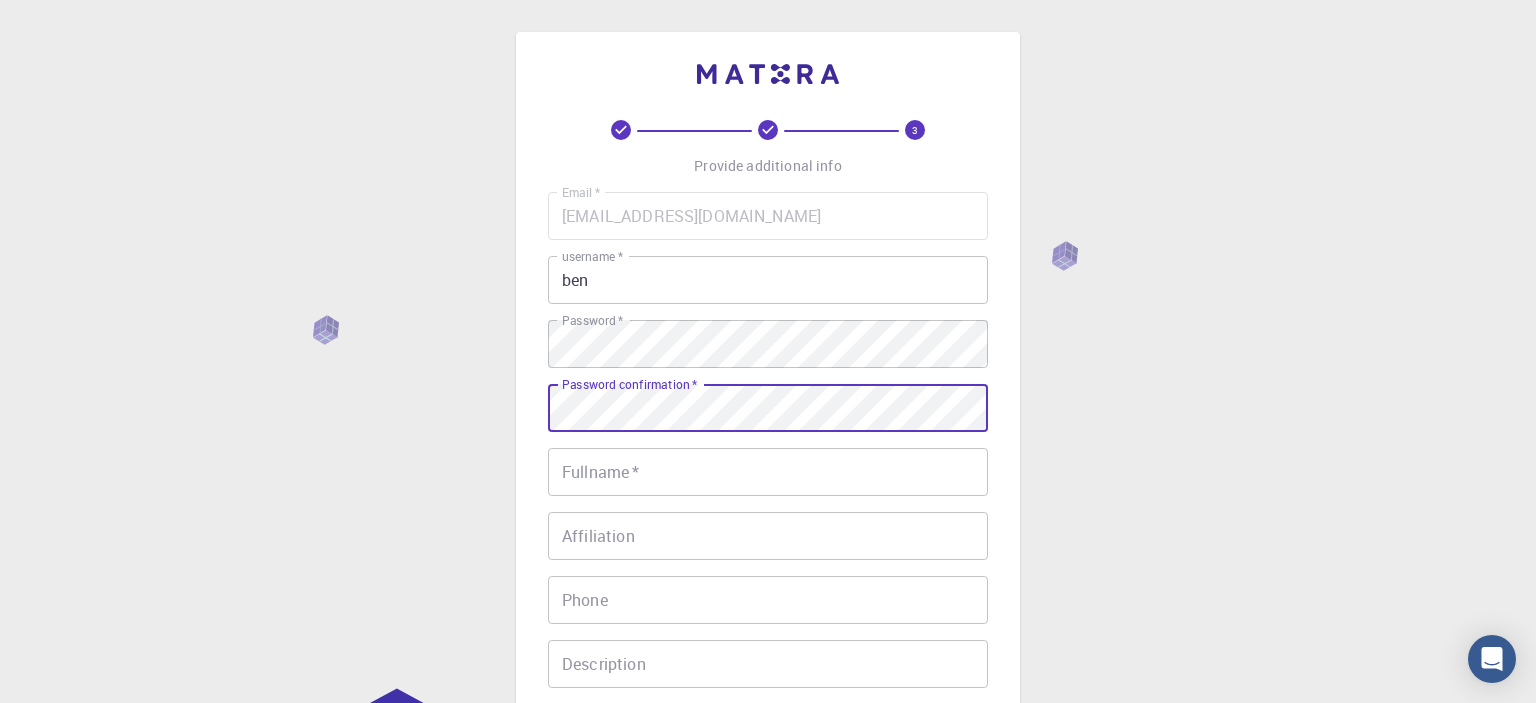 click on "Fullname   *" at bounding box center [768, 472] 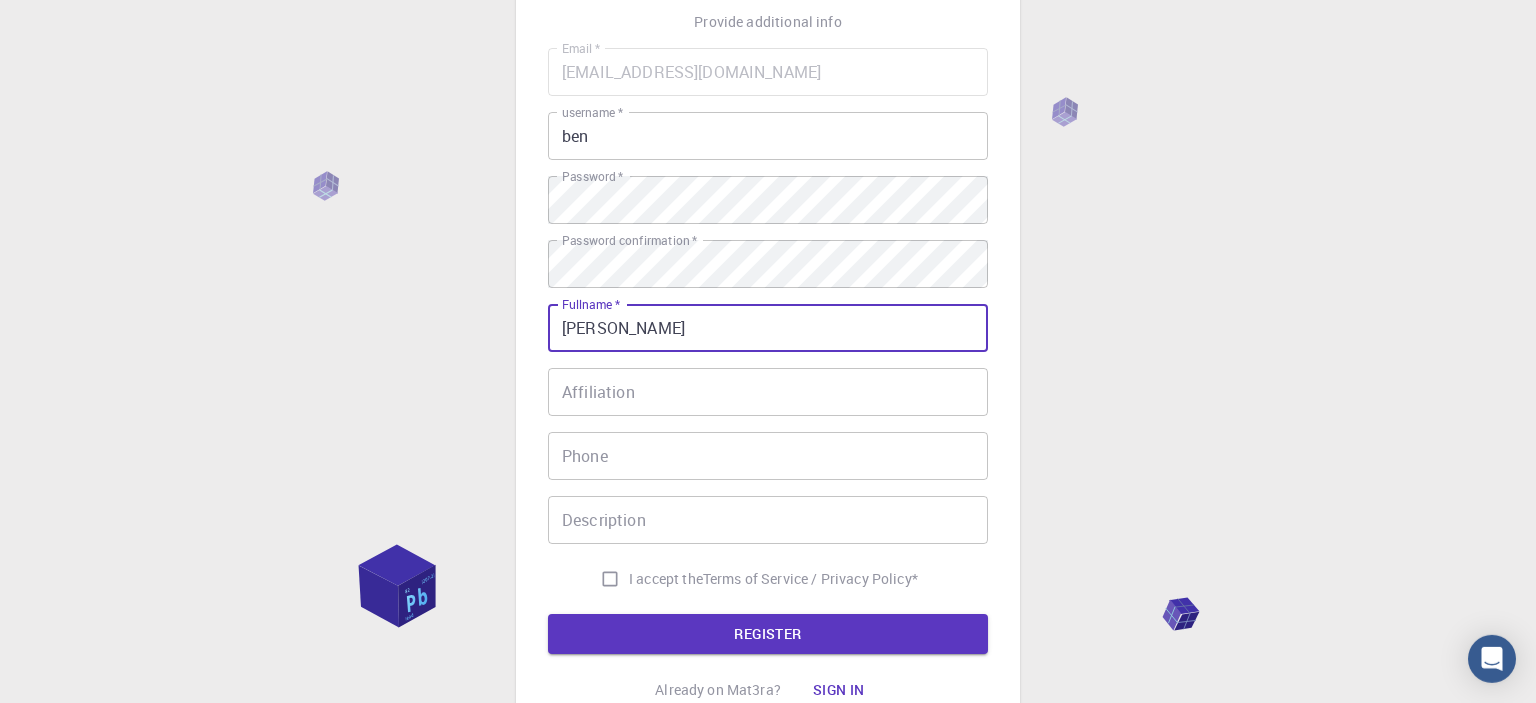 scroll, scrollTop: 160, scrollLeft: 0, axis: vertical 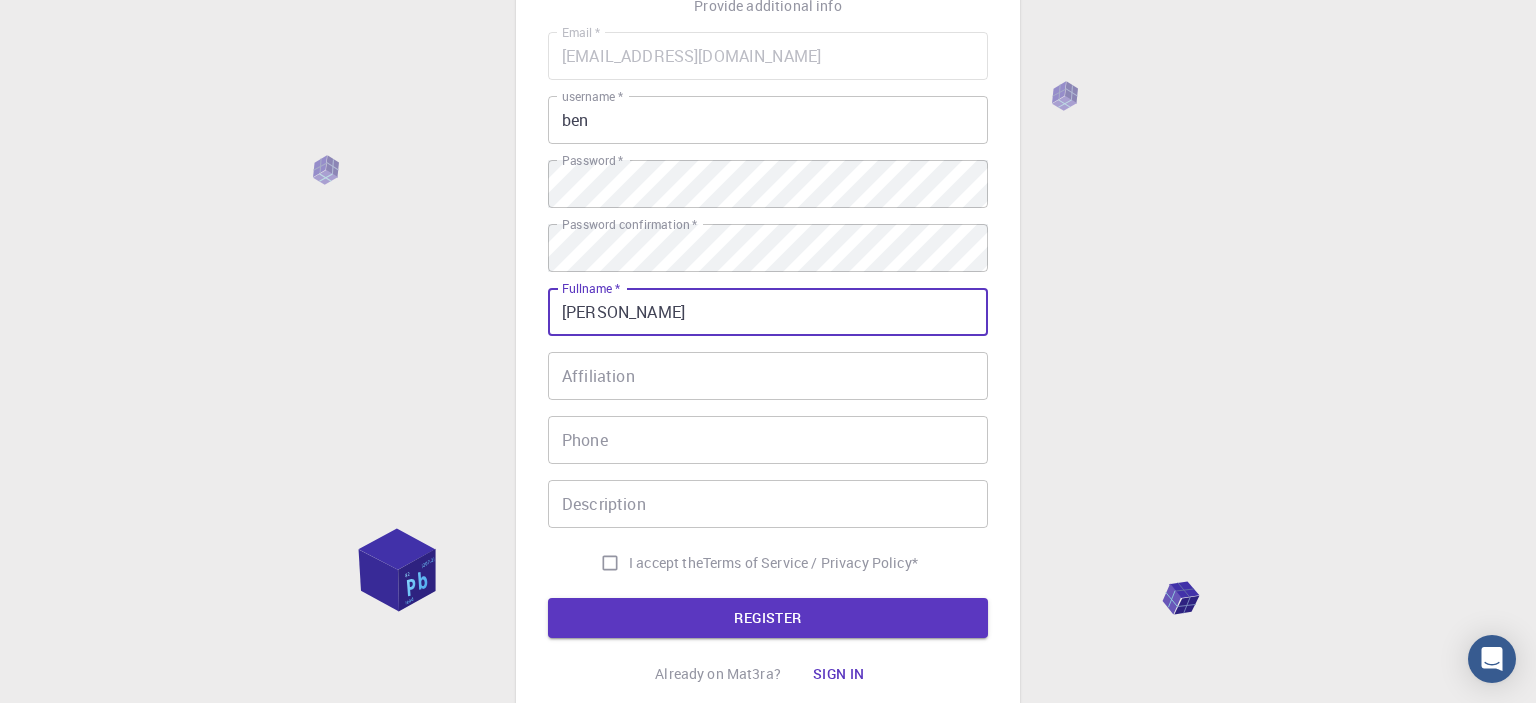 type on "[PERSON_NAME]" 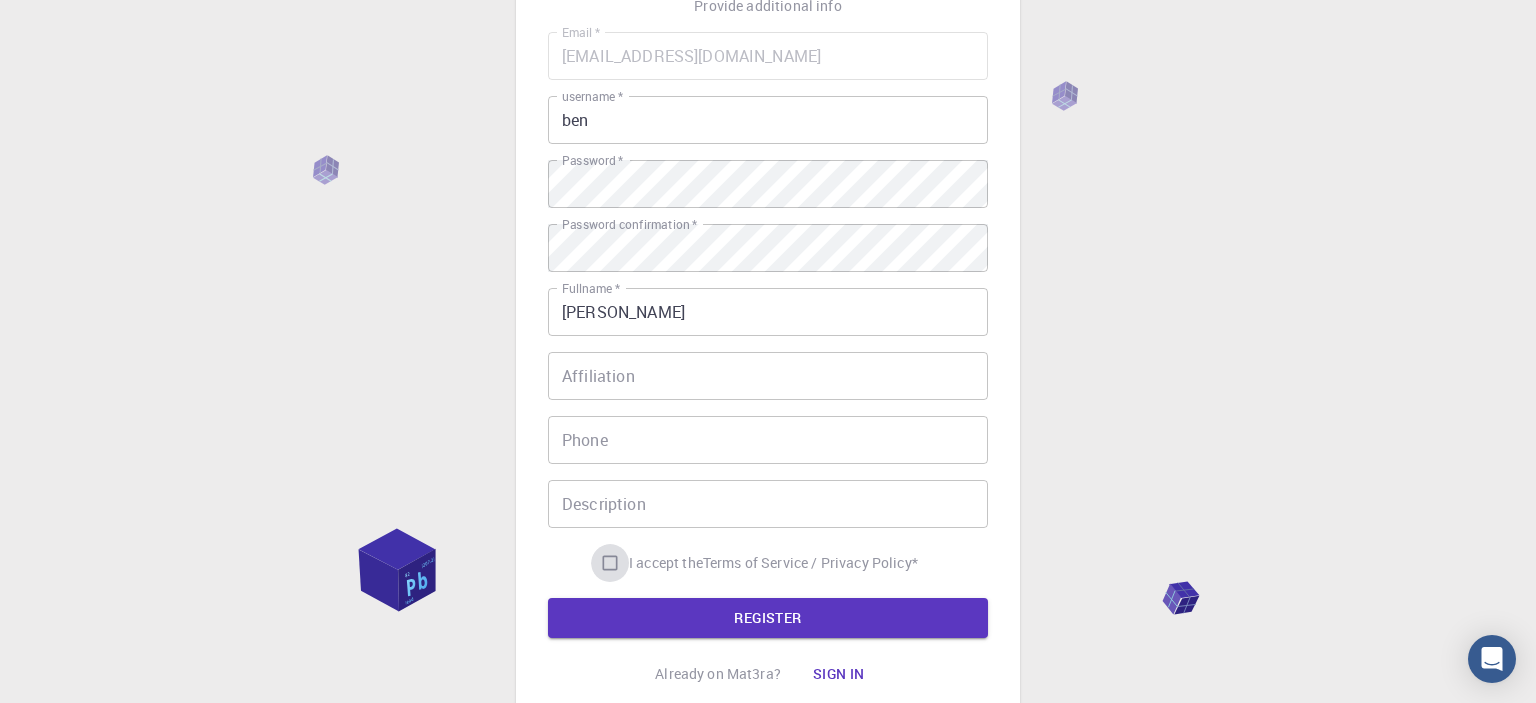 click on "I accept the  Terms of Service / Privacy Policy  *" at bounding box center (610, 563) 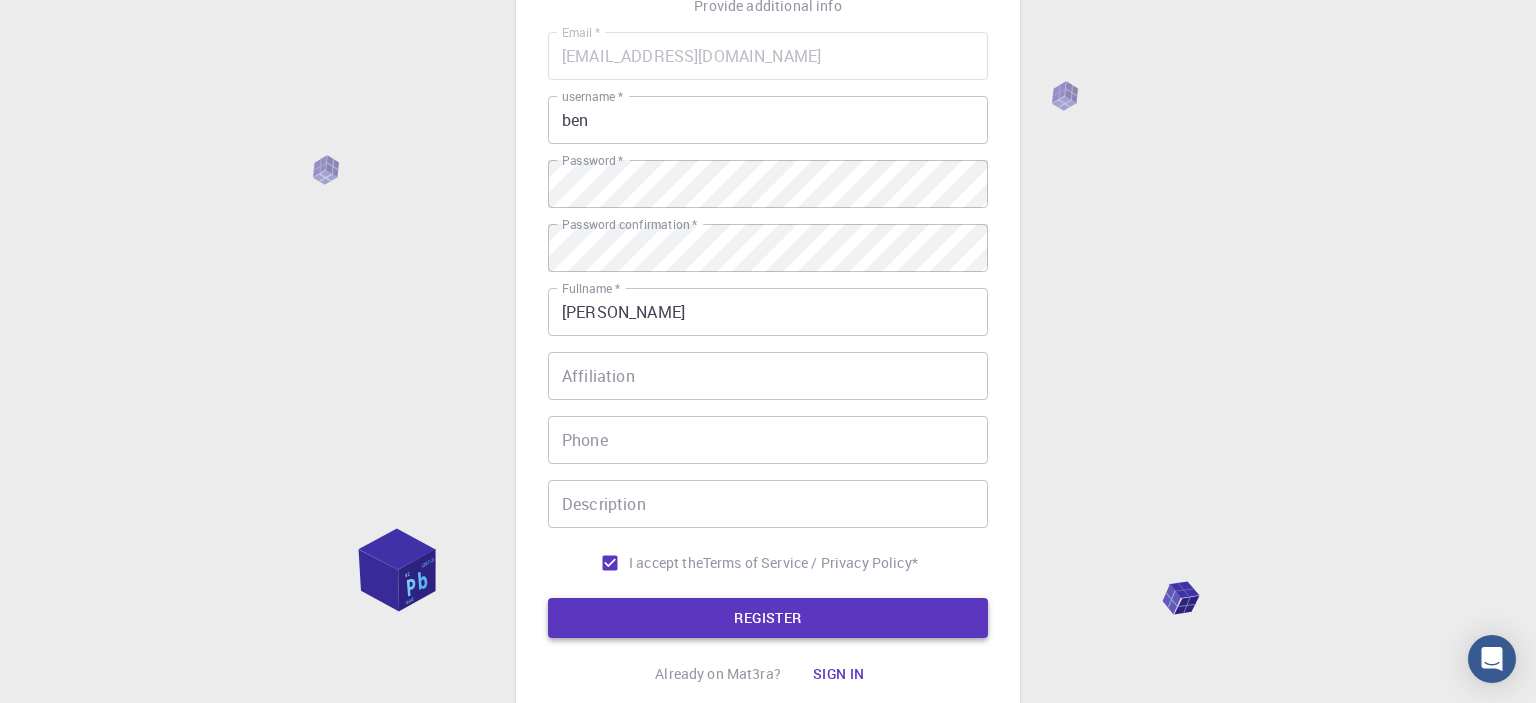 click on "REGISTER" at bounding box center [768, 618] 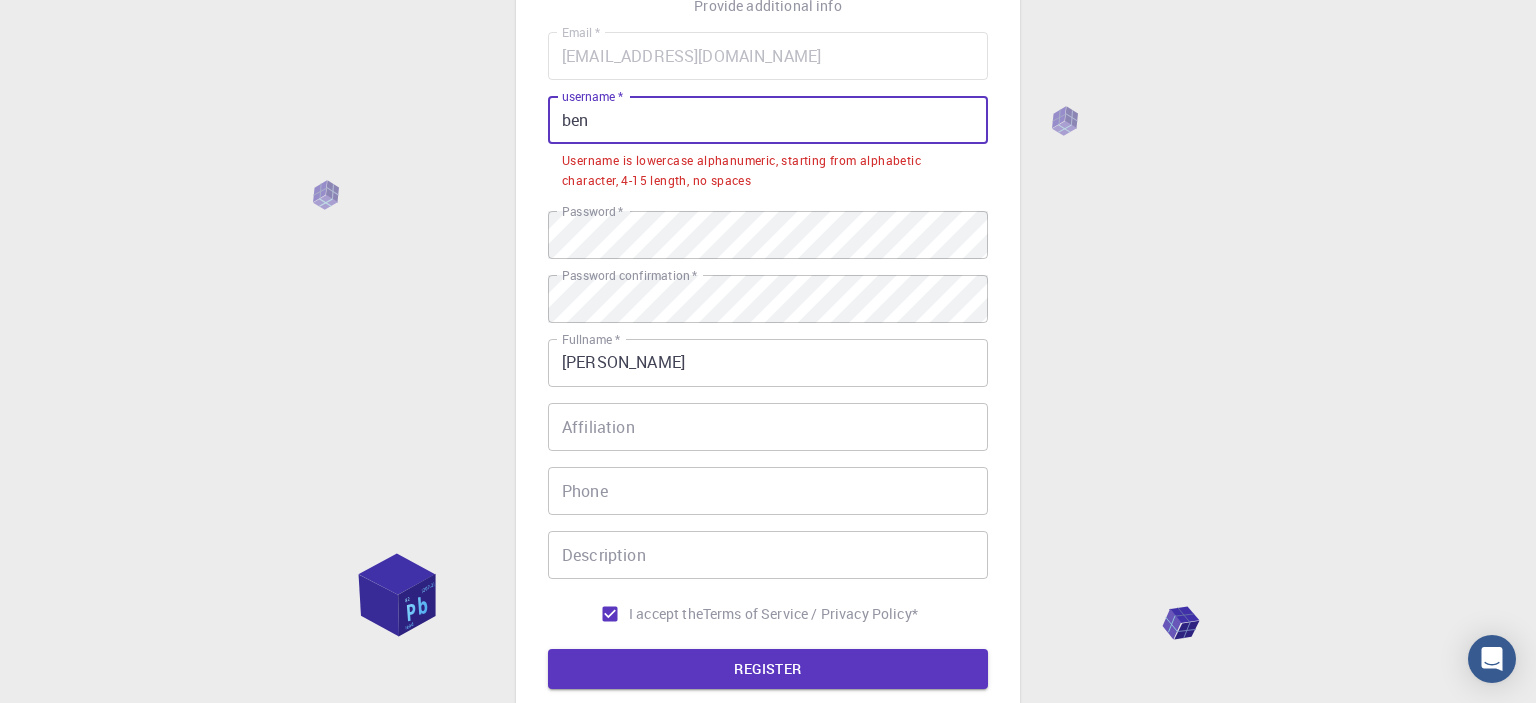 click on "ben" at bounding box center (768, 120) 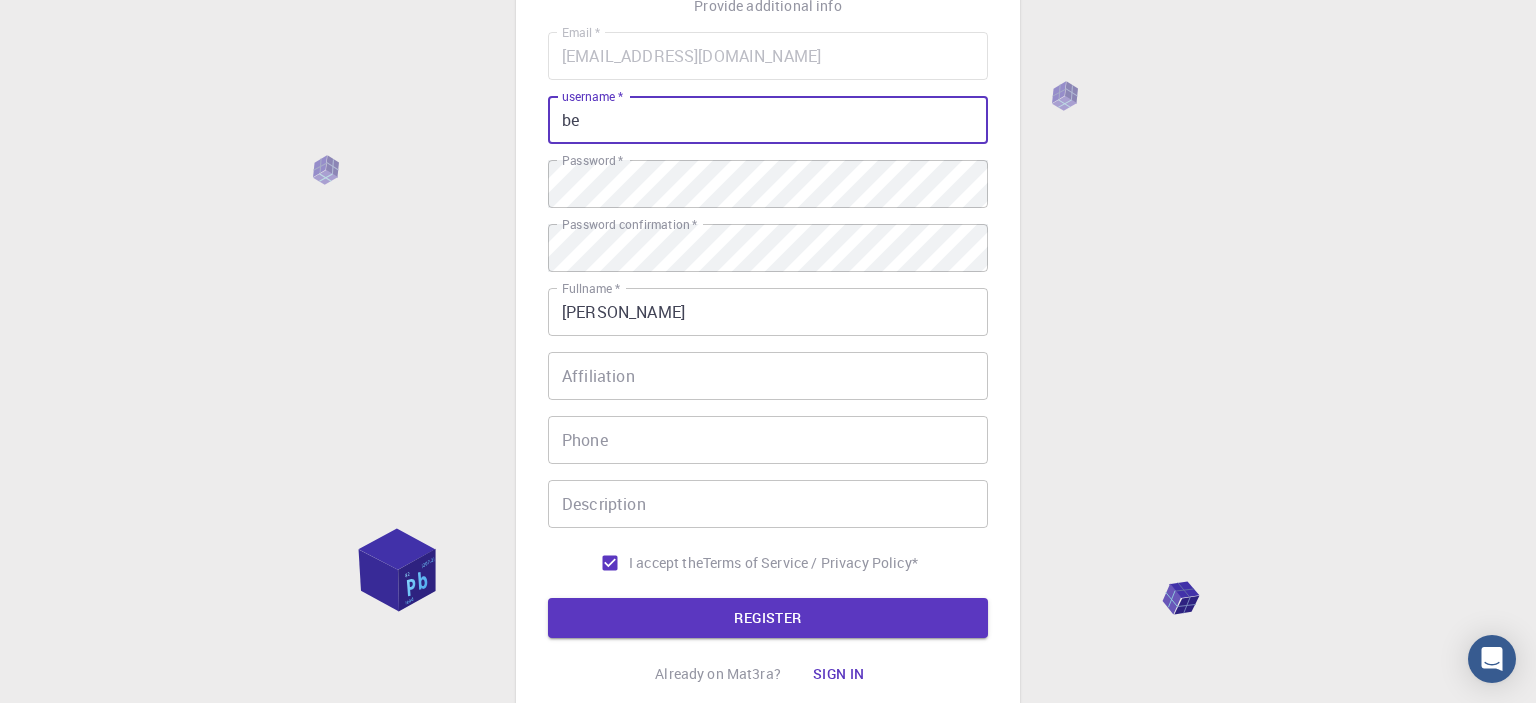 type on "b" 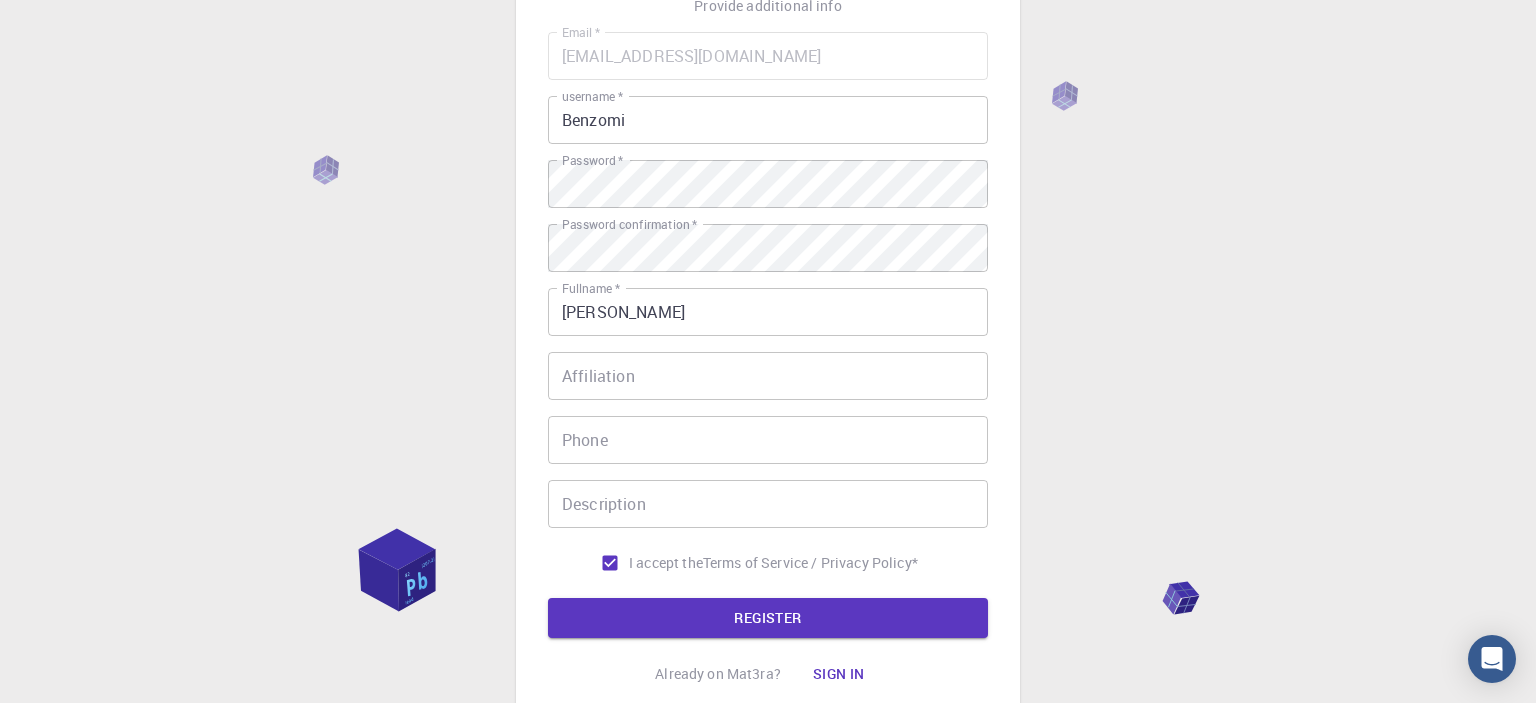 click on "3 Provide additional info Email   * [EMAIL_ADDRESS][DOMAIN_NAME] Email   * username   * Benzomi username   * Password   * Password   * Password confirmation   * Password confirmation   * Fullname   * [PERSON_NAME] Fullname   * Affiliation Affiliation Phone Phone Description Description I accept the  Terms of Service / Privacy Policy  * REGISTER Already on Mat3ra? Sign in ©  2025   Exabyte Inc.   All rights reserved. Platform version  [DATE] . Documentation Video Tutorials Terms of service Privacy statement" at bounding box center [768, 349] 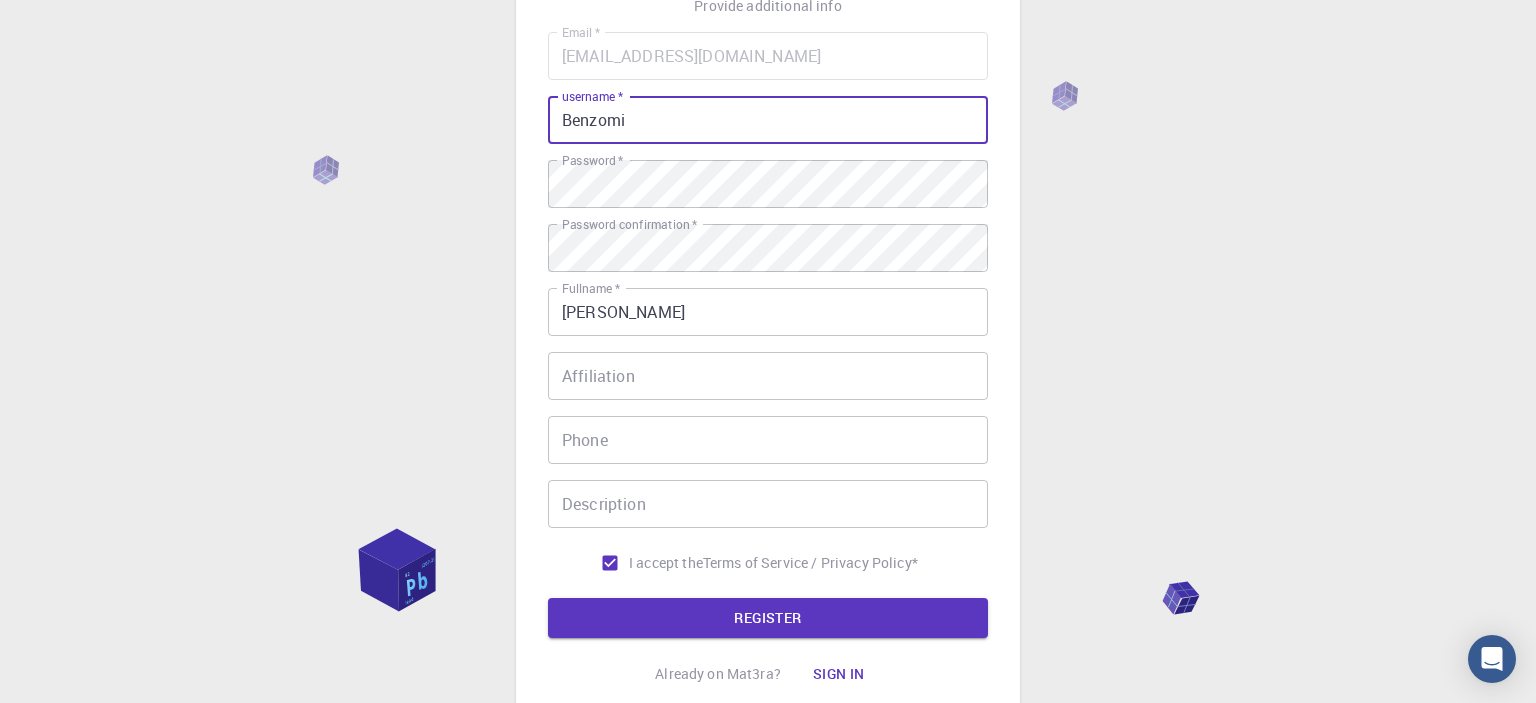 click on "Benzomi" at bounding box center (768, 120) 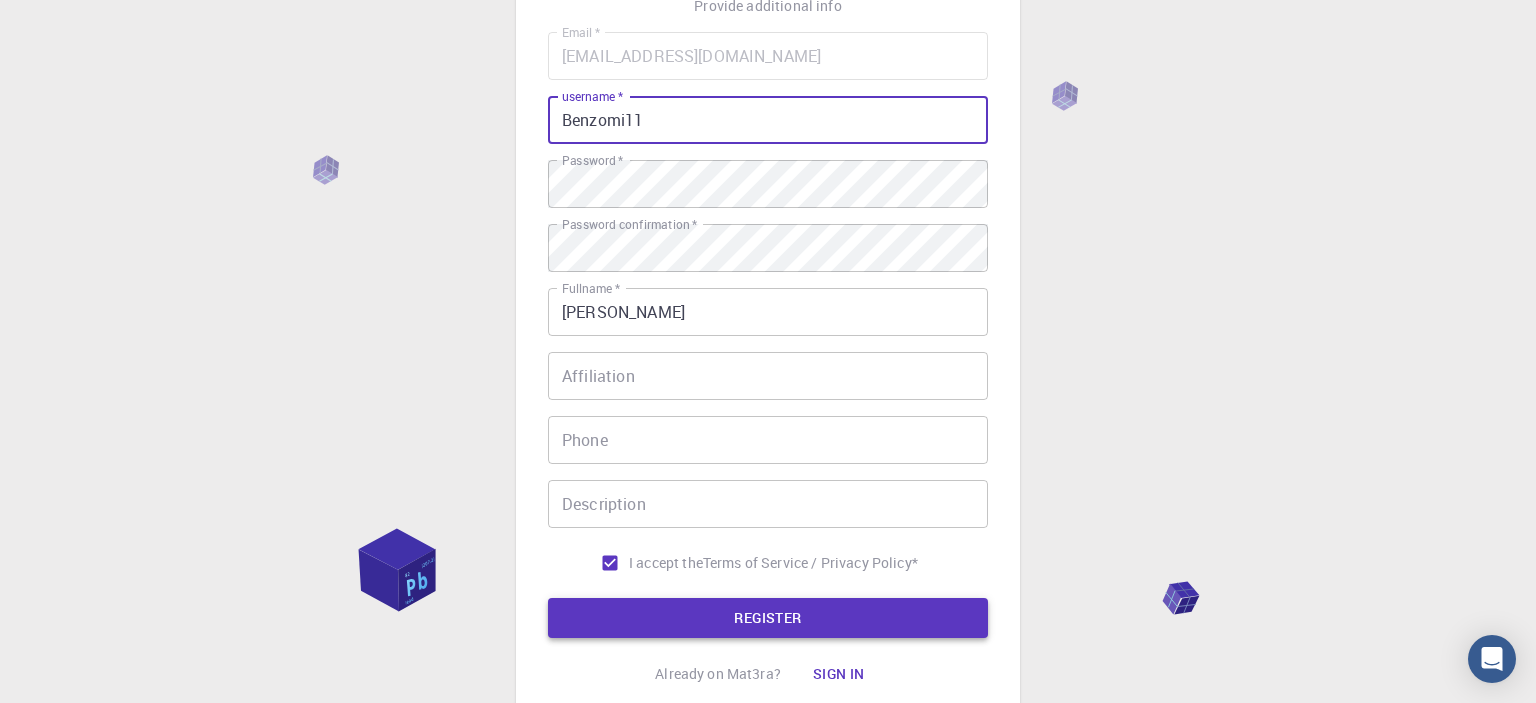 click on "REGISTER" at bounding box center [768, 618] 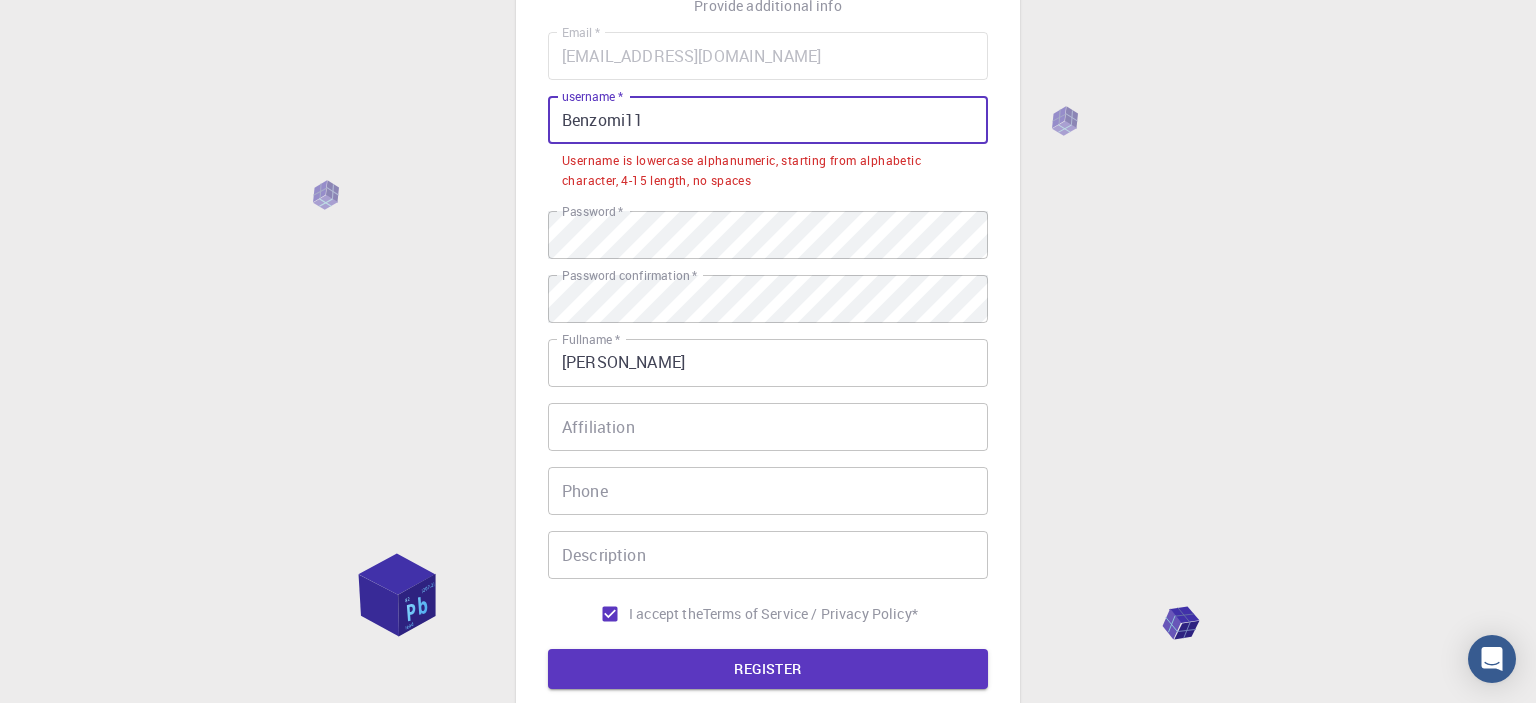click on "Benzomi11" at bounding box center [768, 120] 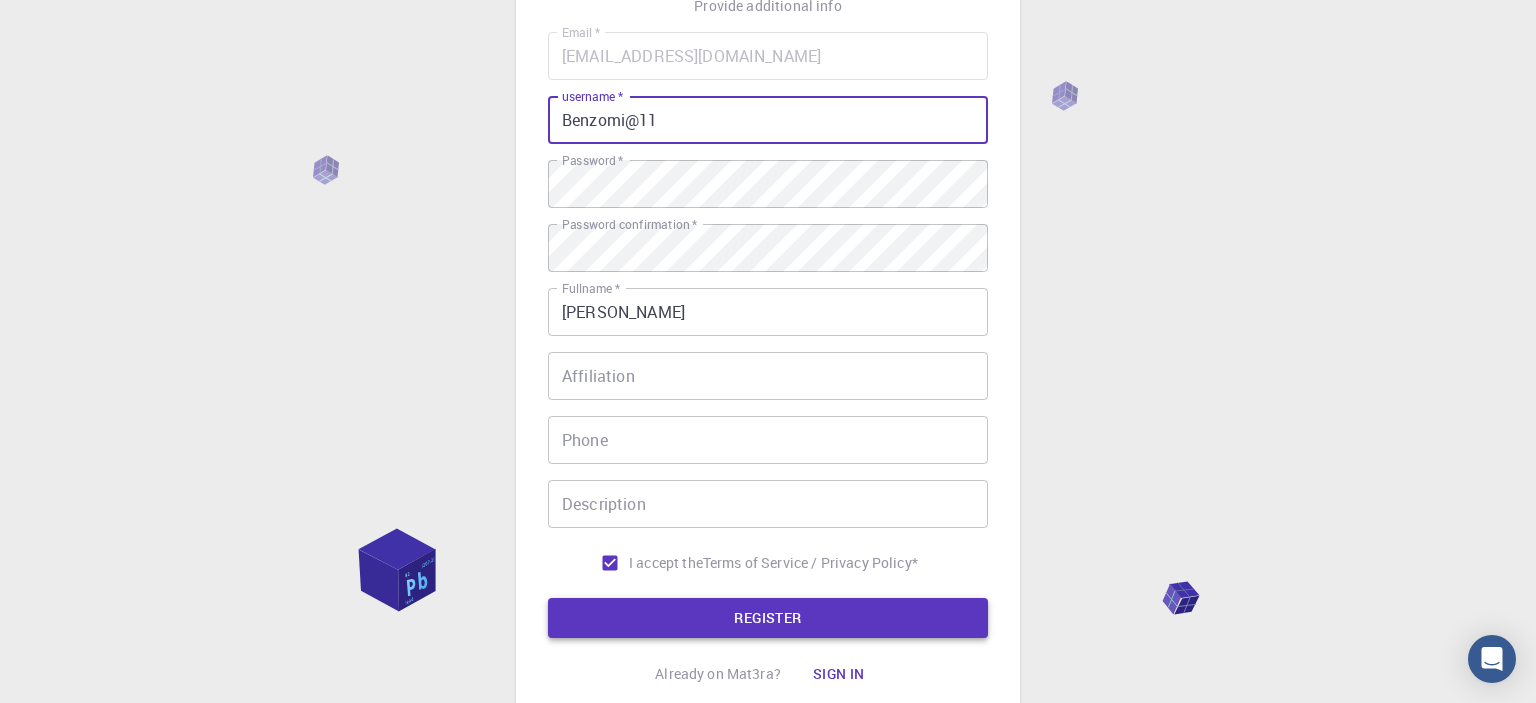 click on "REGISTER" at bounding box center (768, 618) 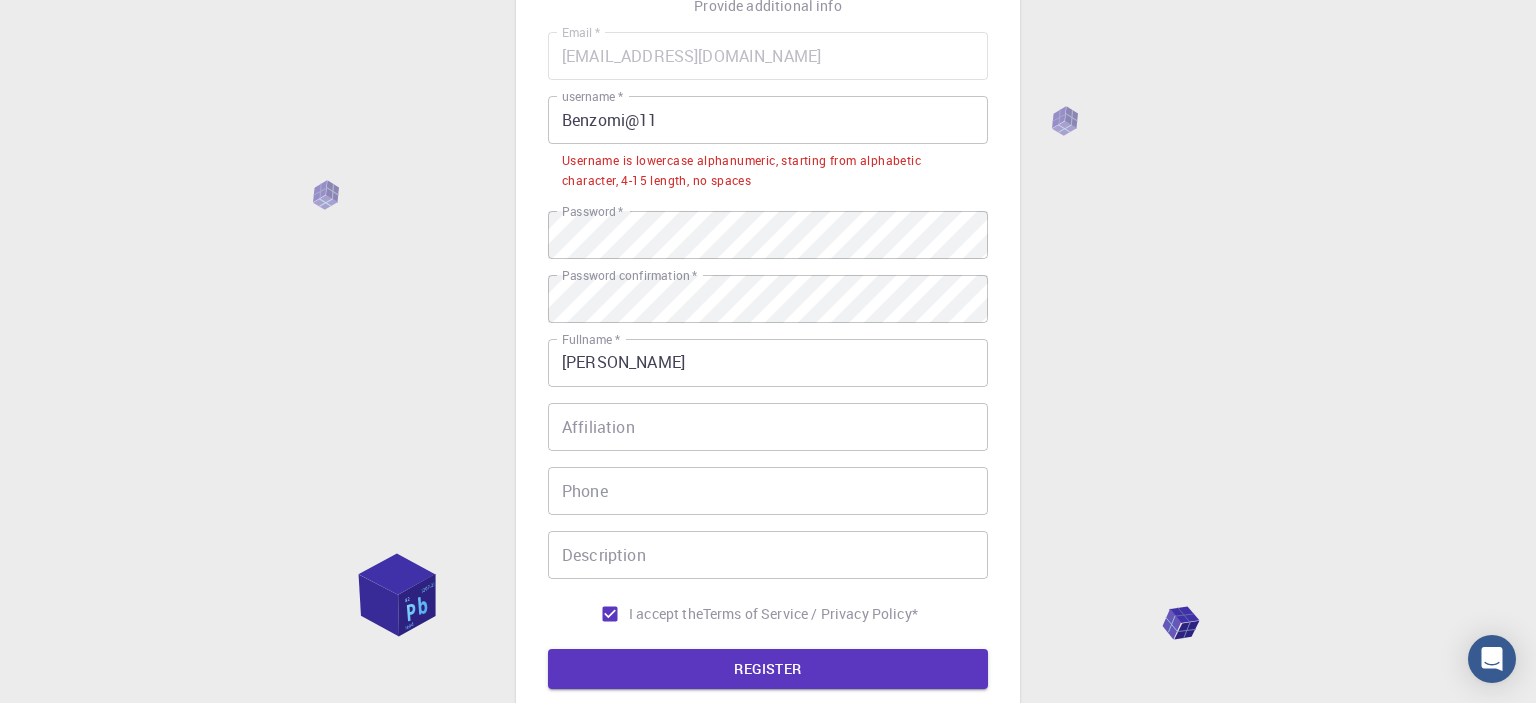 click on "Benzomi@11" at bounding box center (768, 120) 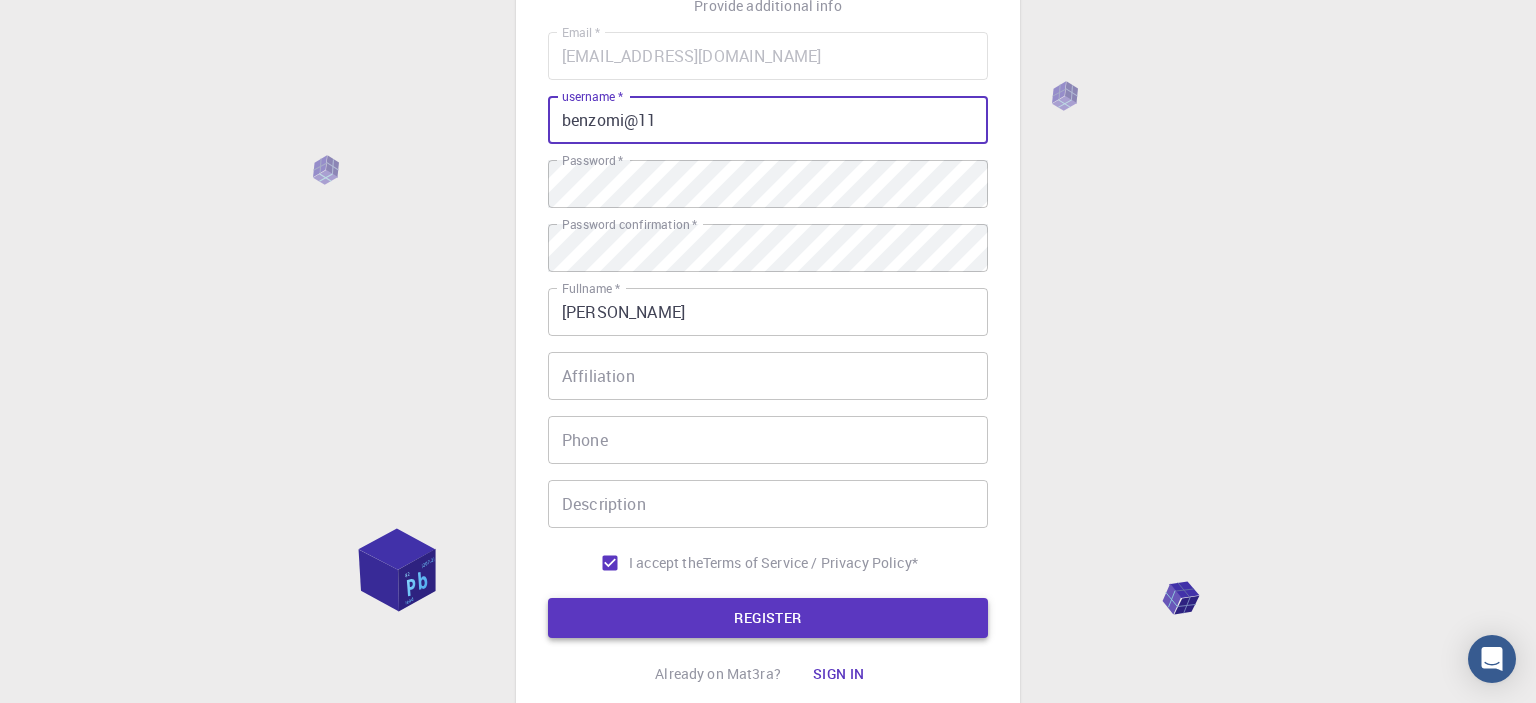 click on "REGISTER" at bounding box center (768, 618) 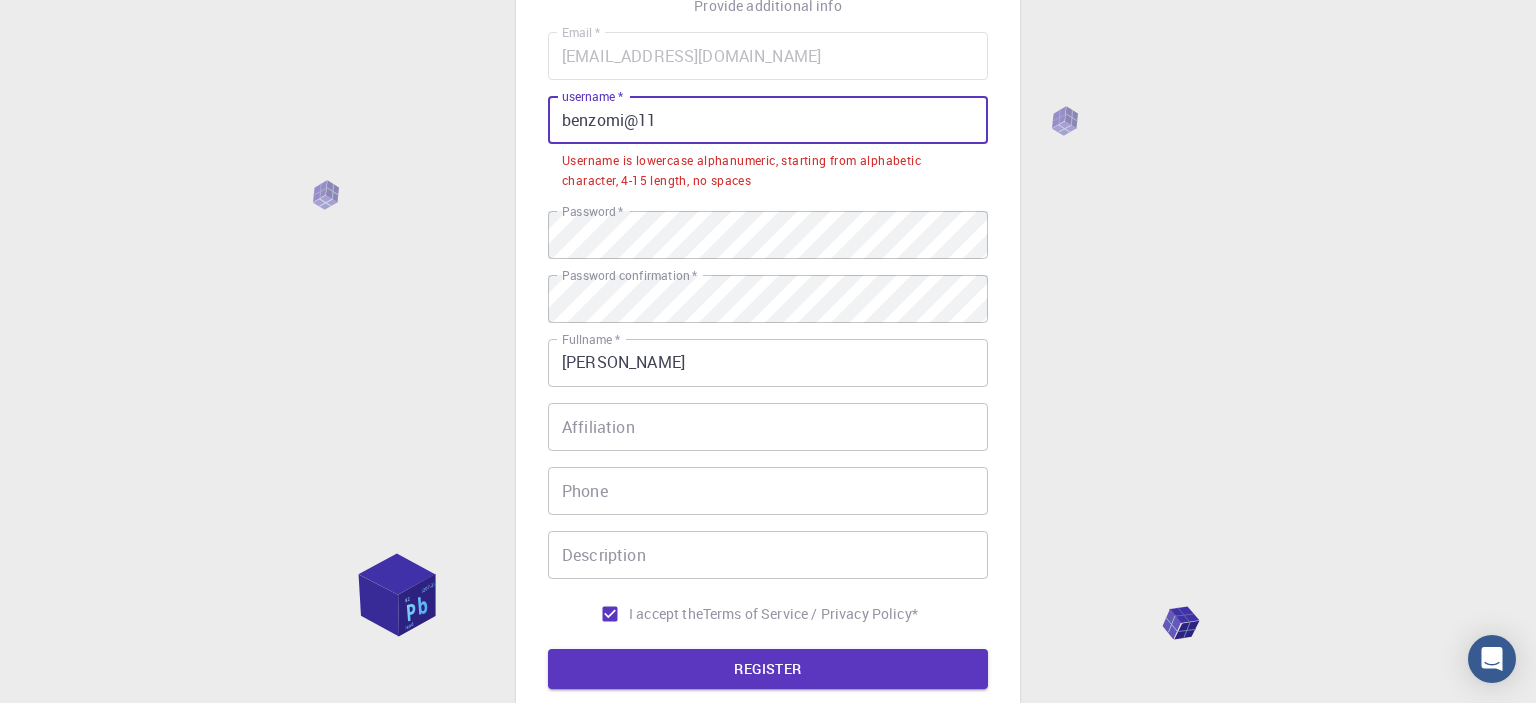click on "benzomi@11" at bounding box center [768, 120] 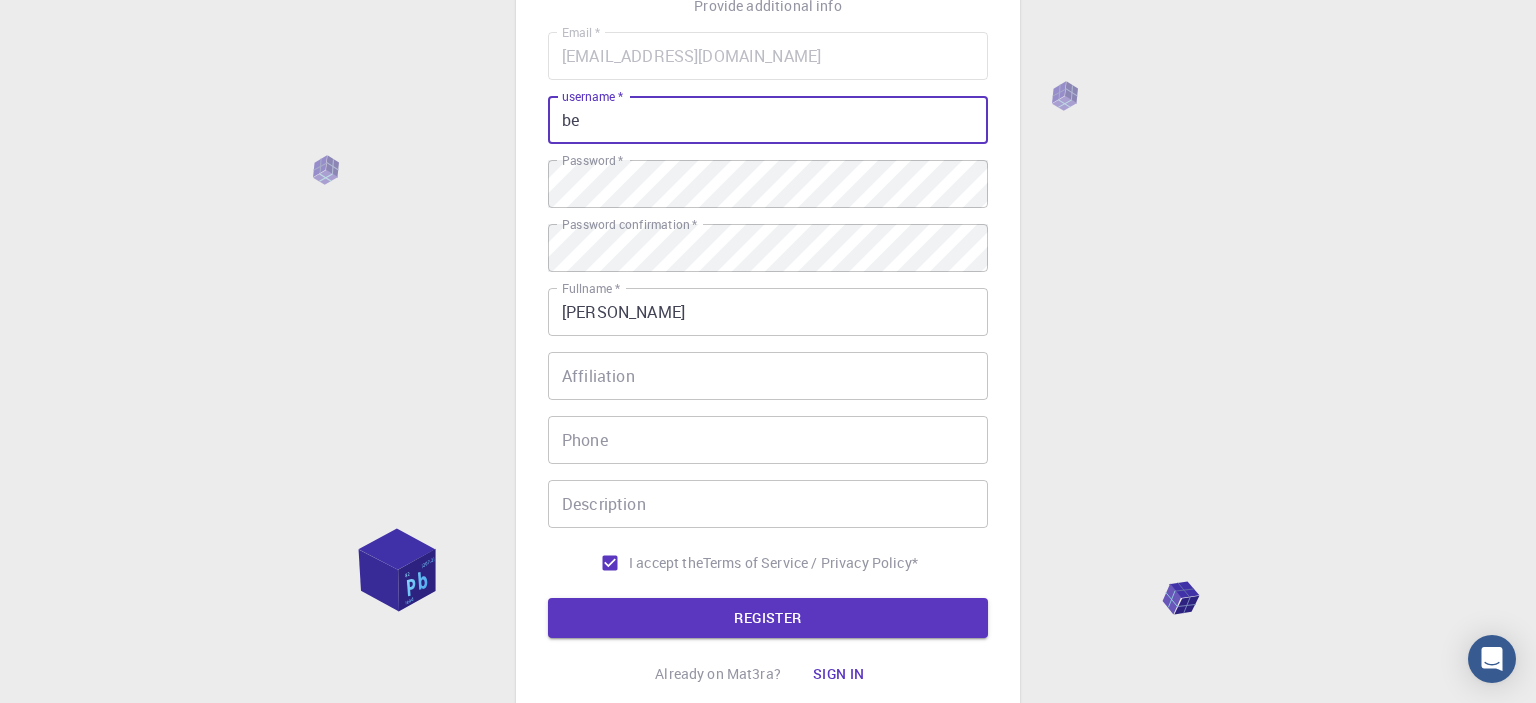 type on "b" 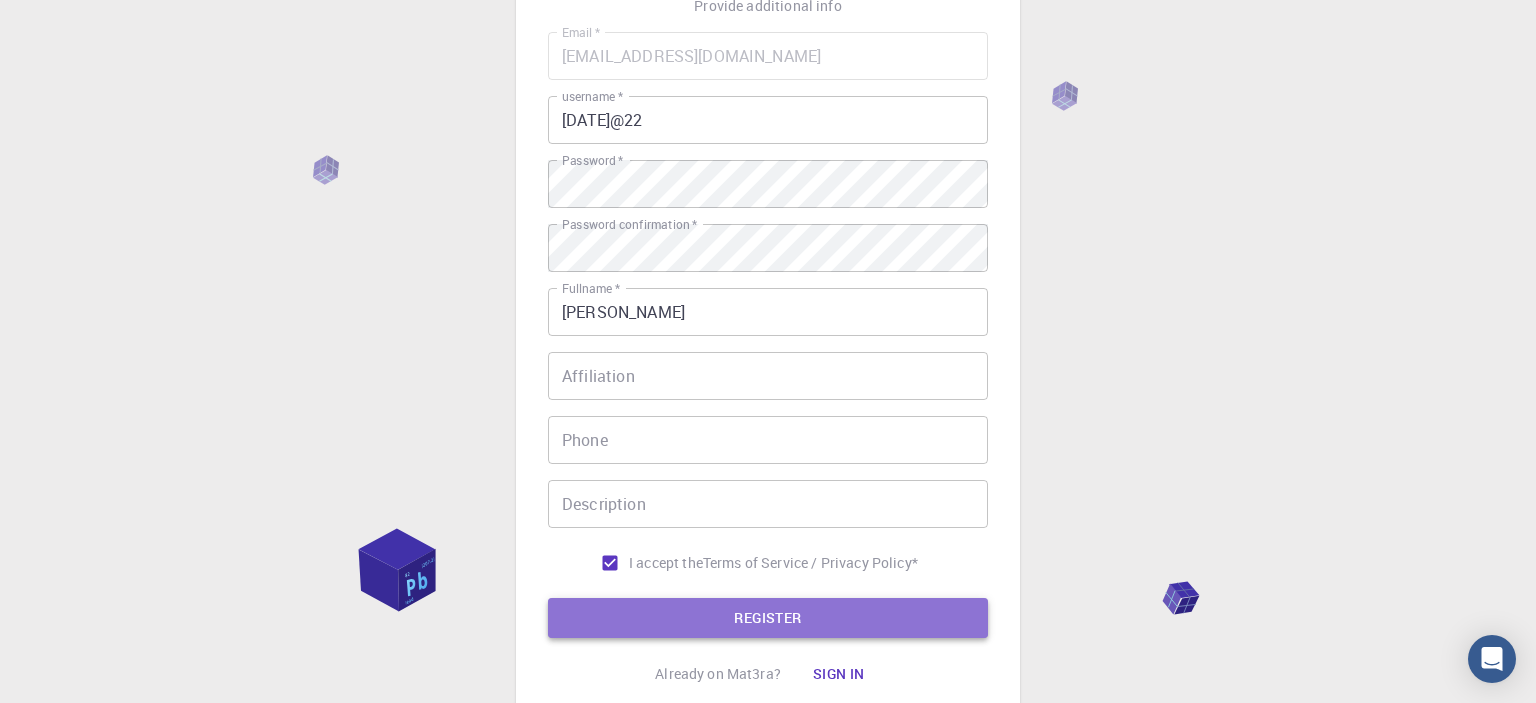 click on "REGISTER" at bounding box center [768, 618] 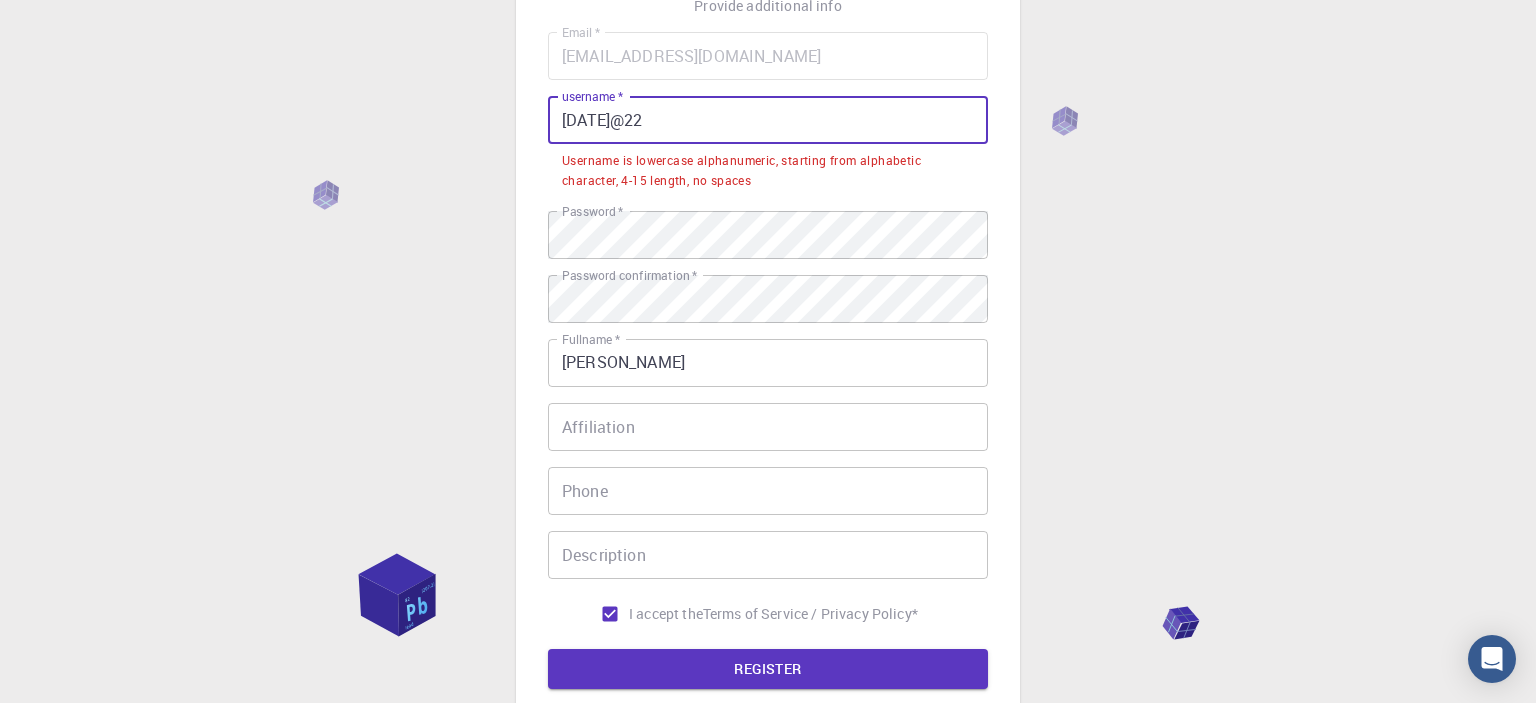 click on "[DATE]@22" at bounding box center (768, 120) 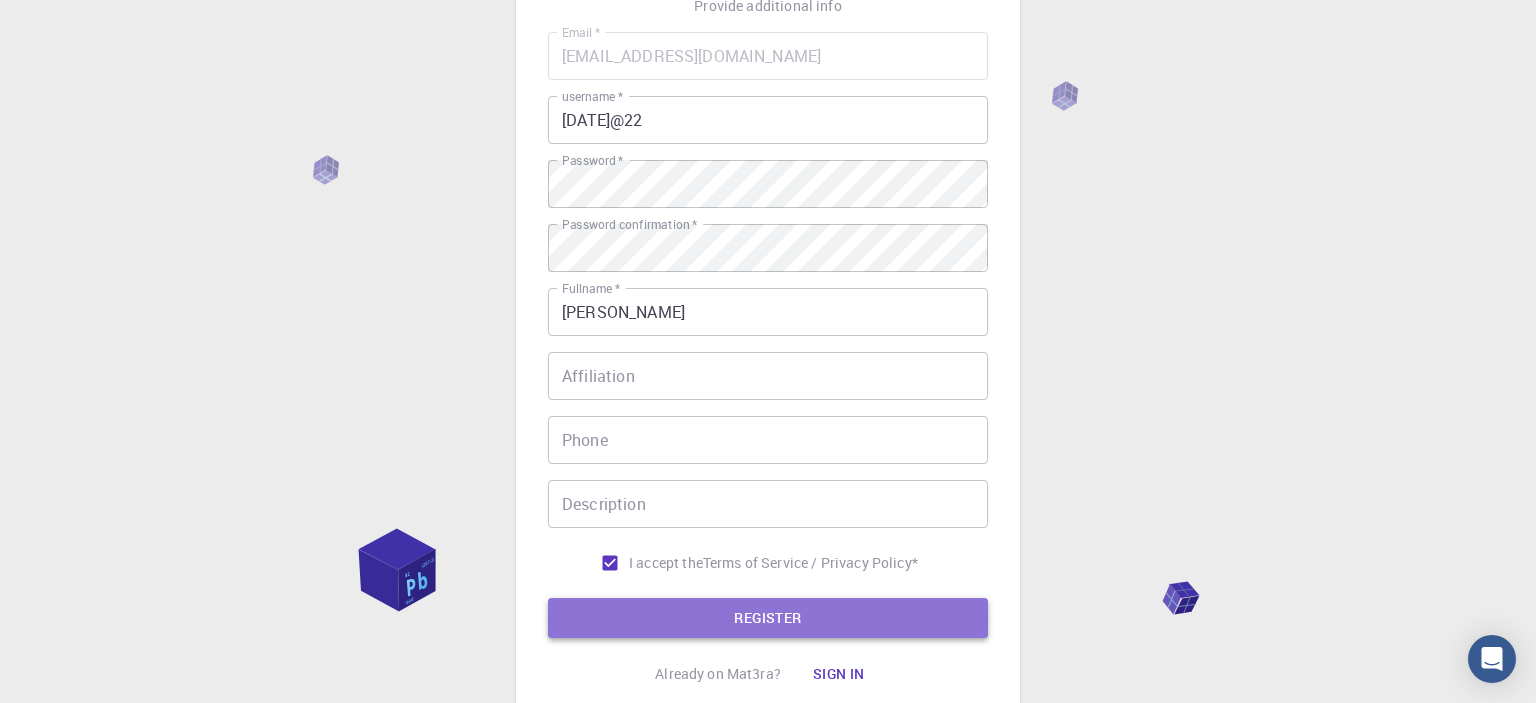 click on "REGISTER" at bounding box center (768, 618) 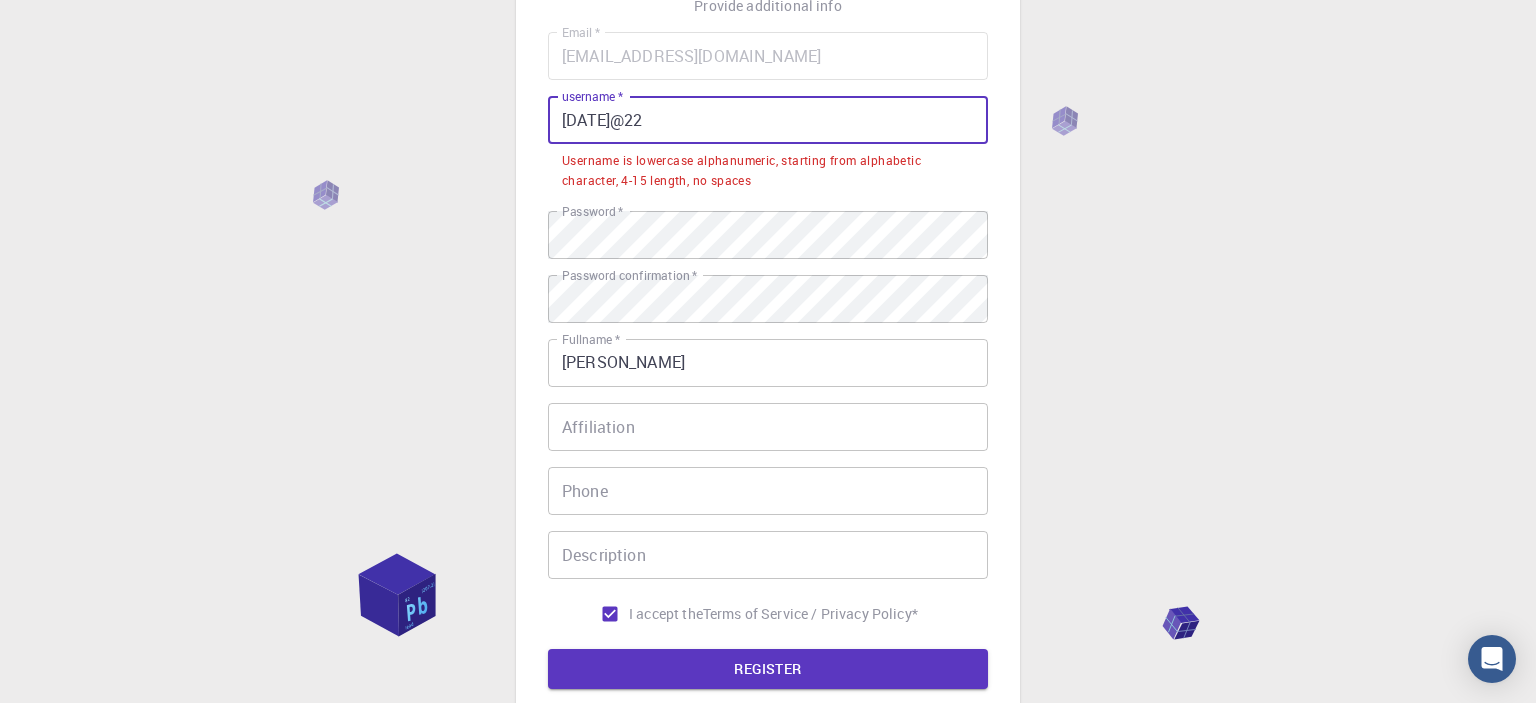 click on "[DATE]@22" at bounding box center [768, 120] 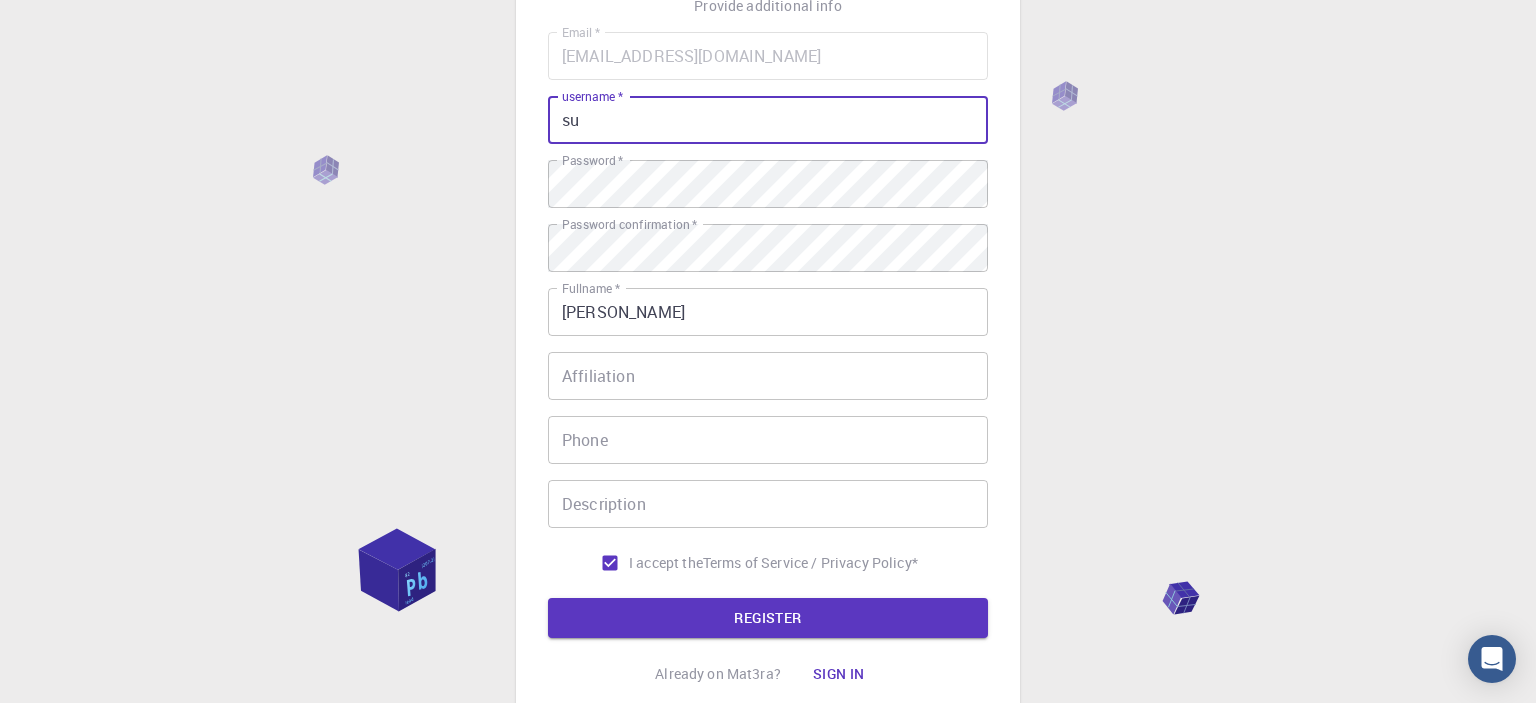 type on "s" 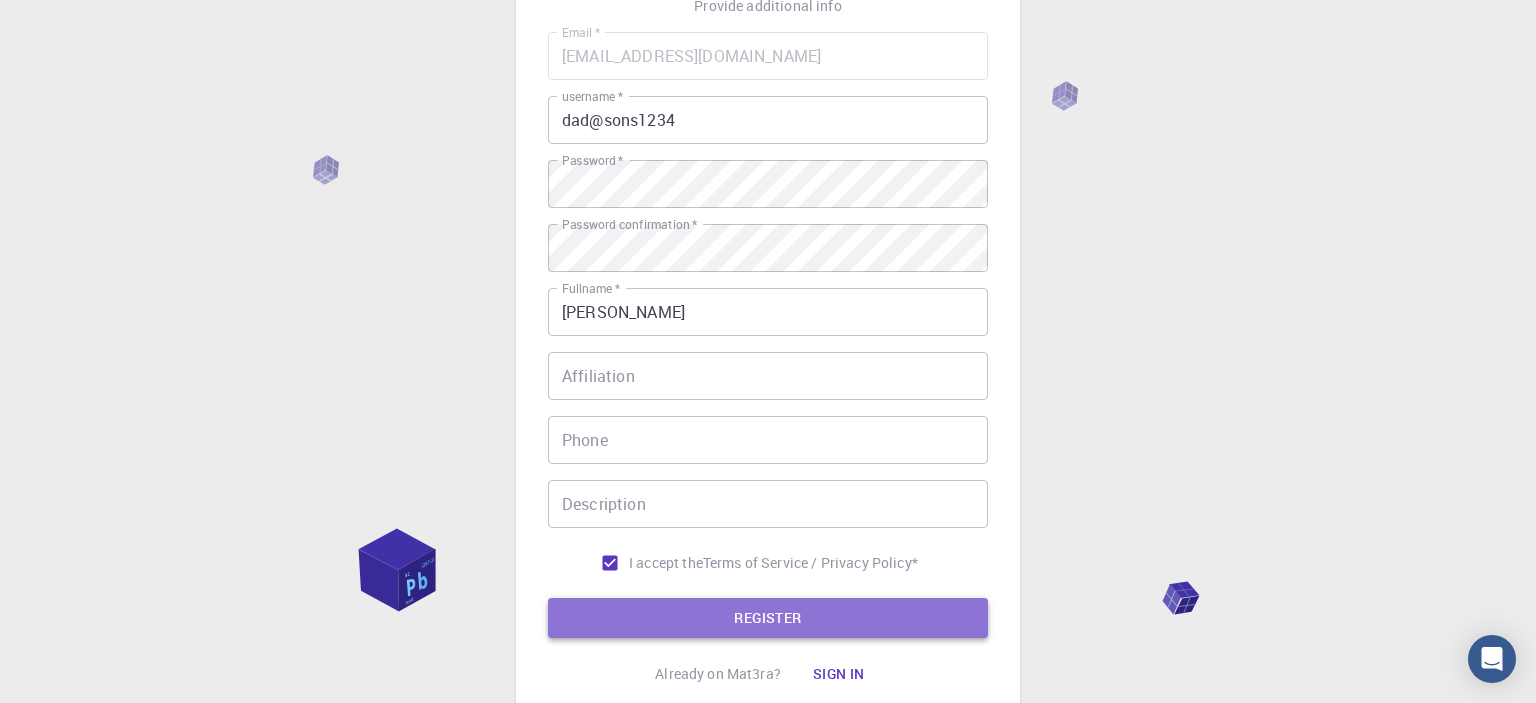 click on "REGISTER" at bounding box center [768, 618] 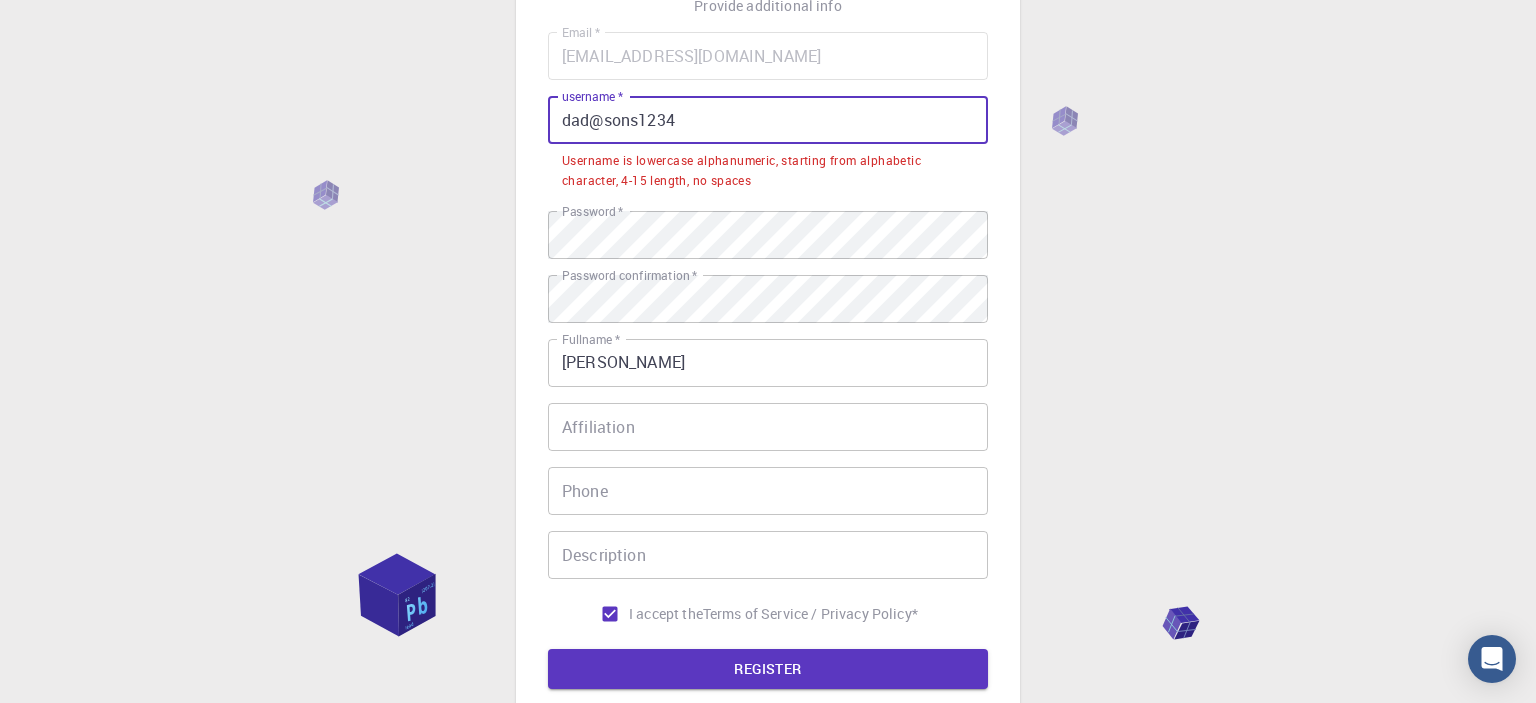 click on "dad@sons1234" at bounding box center (768, 120) 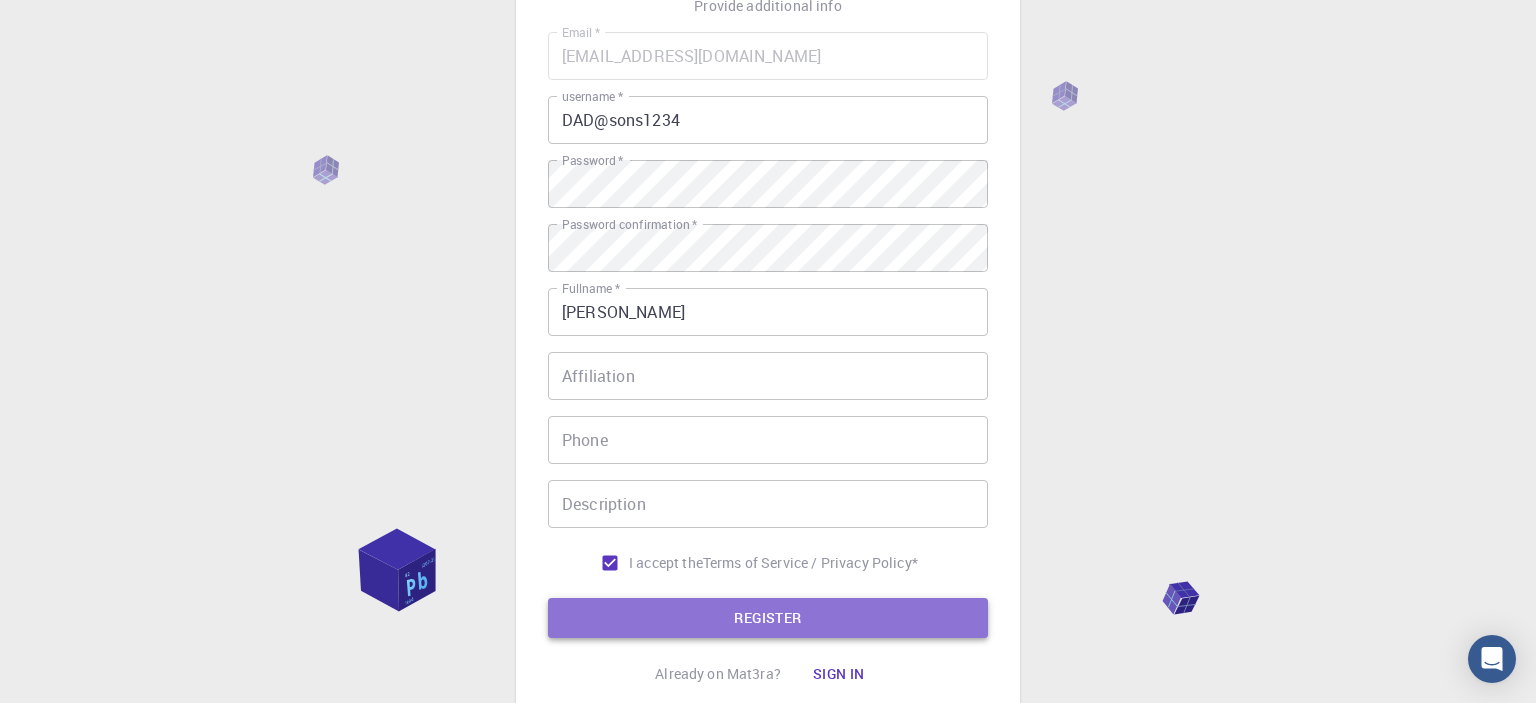 click on "REGISTER" at bounding box center (768, 618) 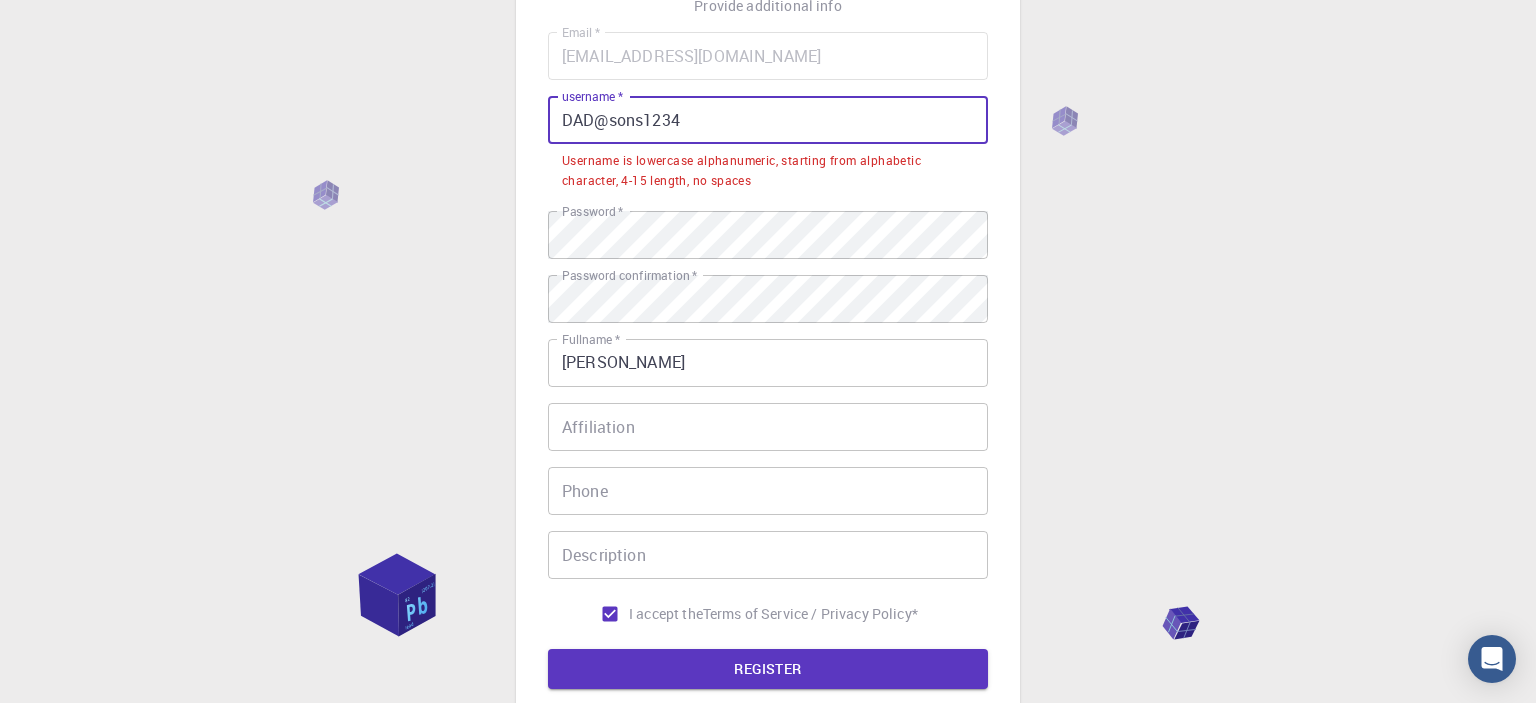 click on "DAD@sons1234" at bounding box center (768, 120) 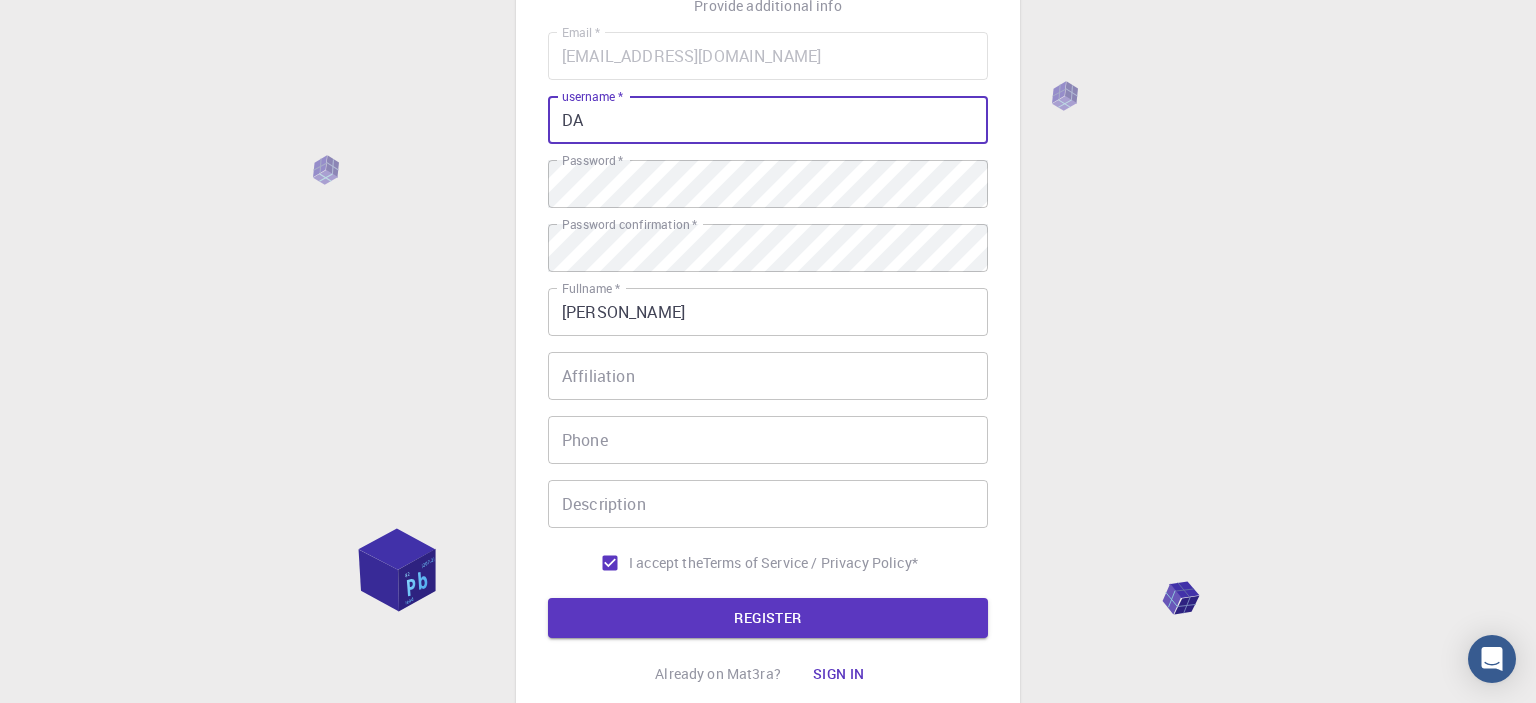 type on "D" 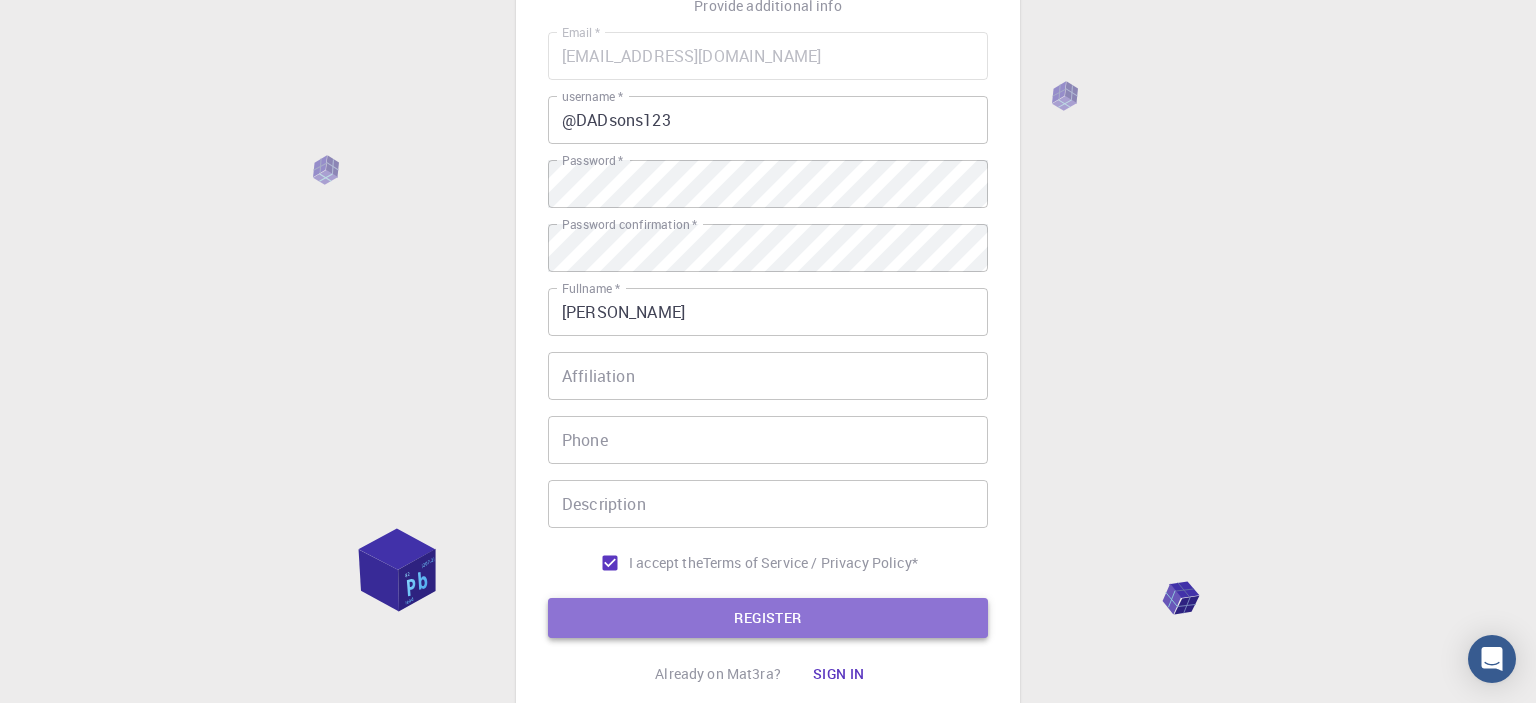 click on "REGISTER" at bounding box center [768, 618] 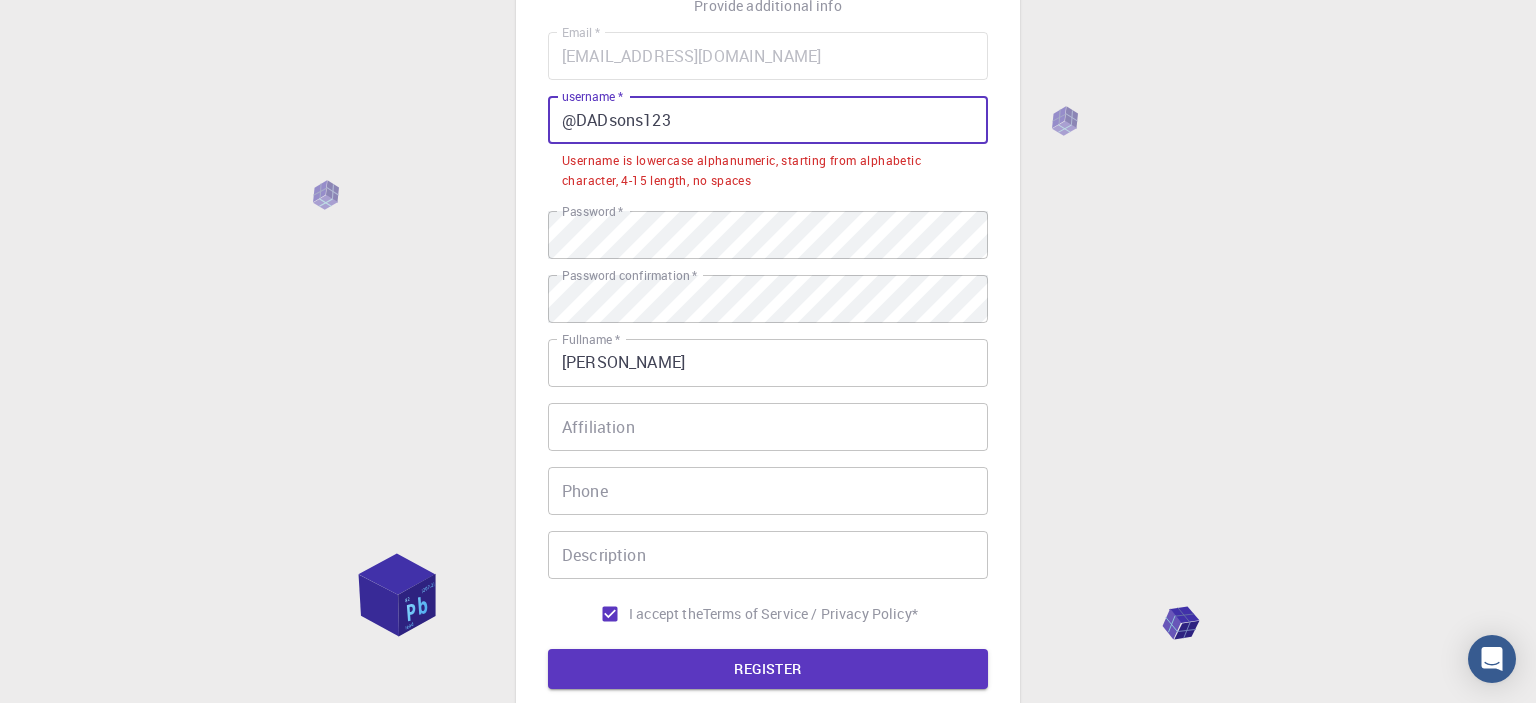 click on "@DADsons123" at bounding box center (768, 120) 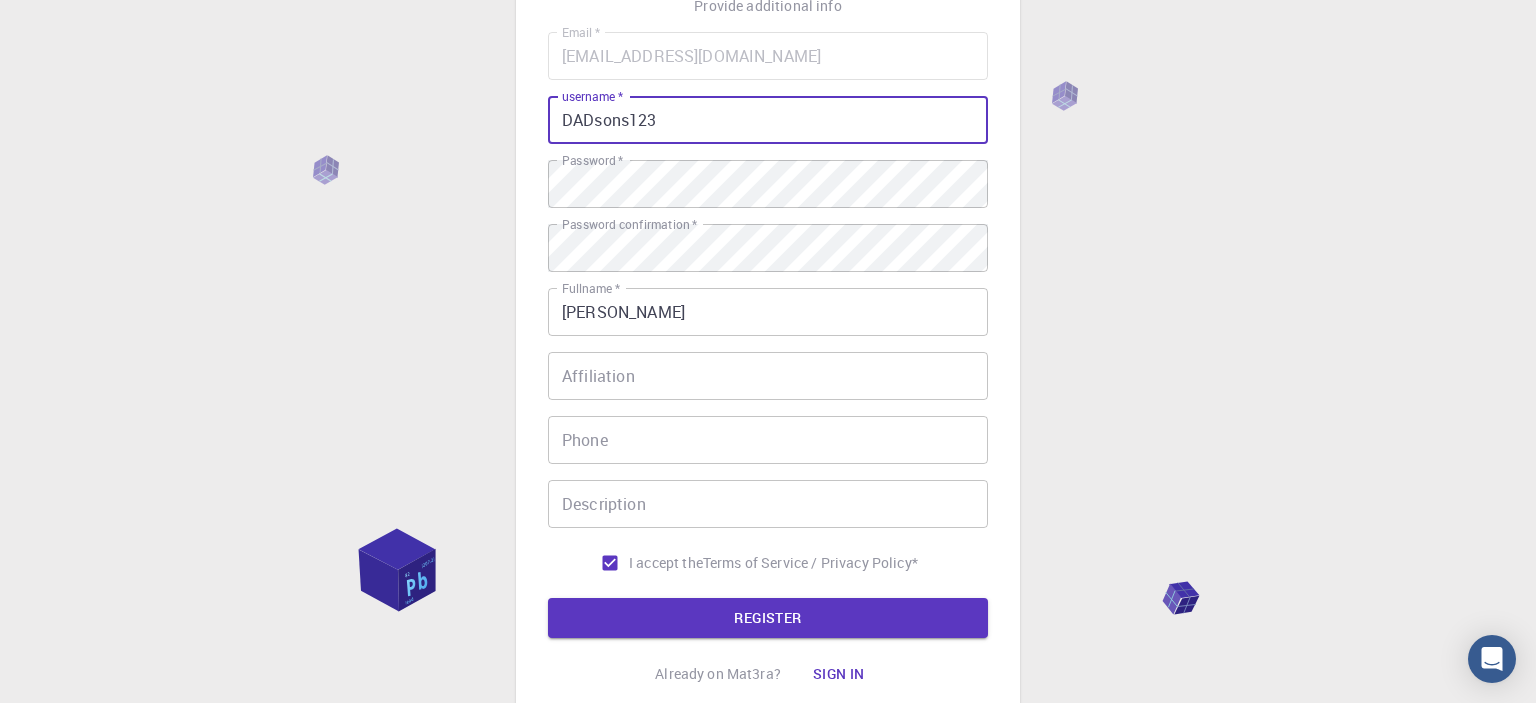 click on "DADsons123" at bounding box center [768, 120] 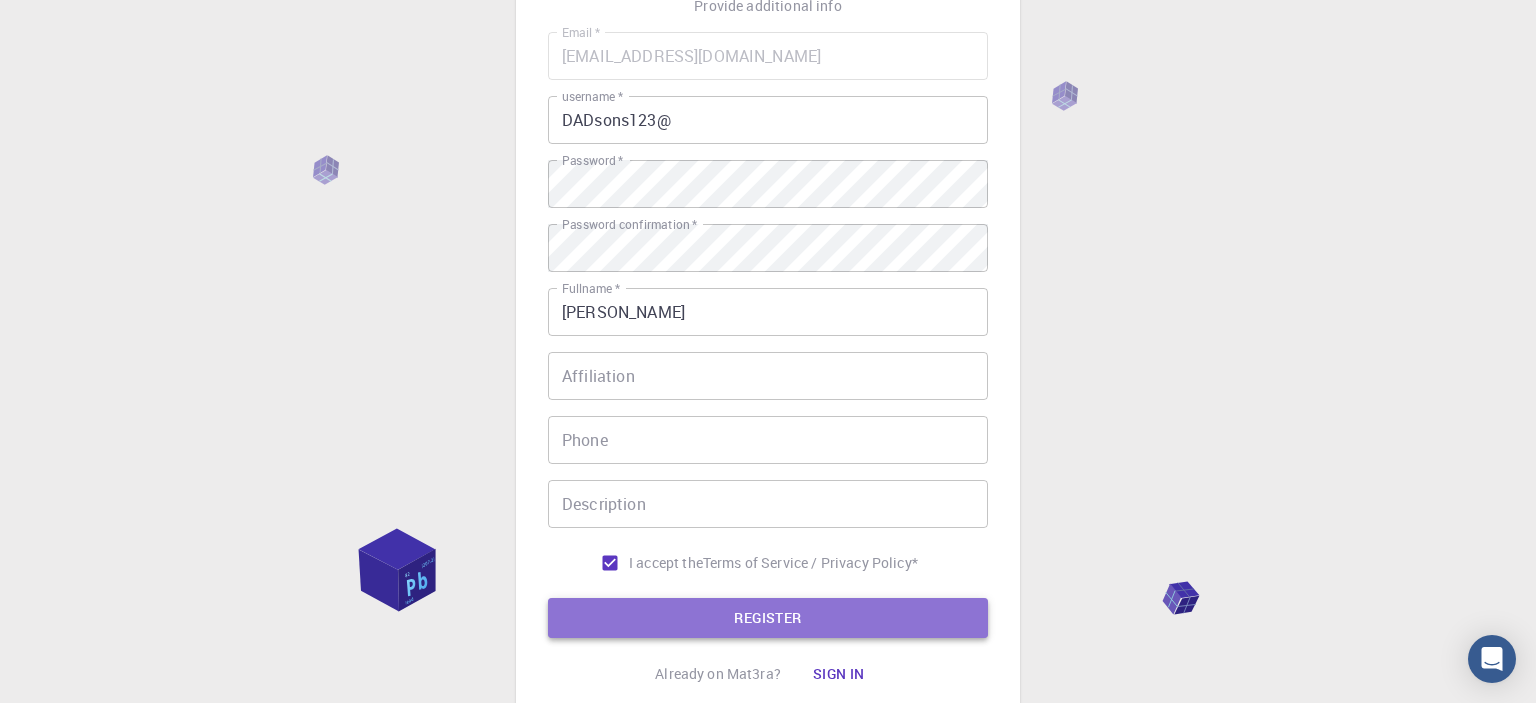 click on "REGISTER" at bounding box center (768, 618) 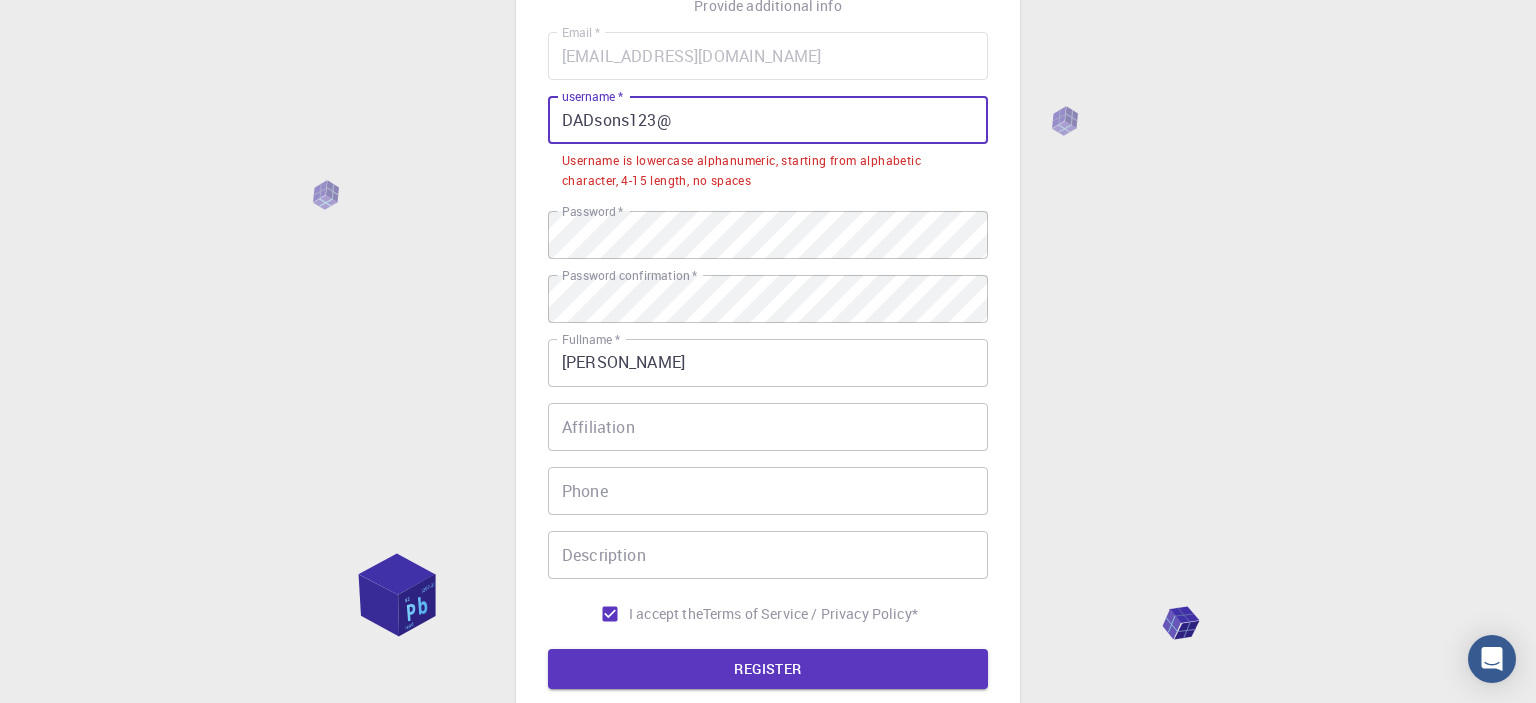 click on "DADsons123@" at bounding box center (768, 120) 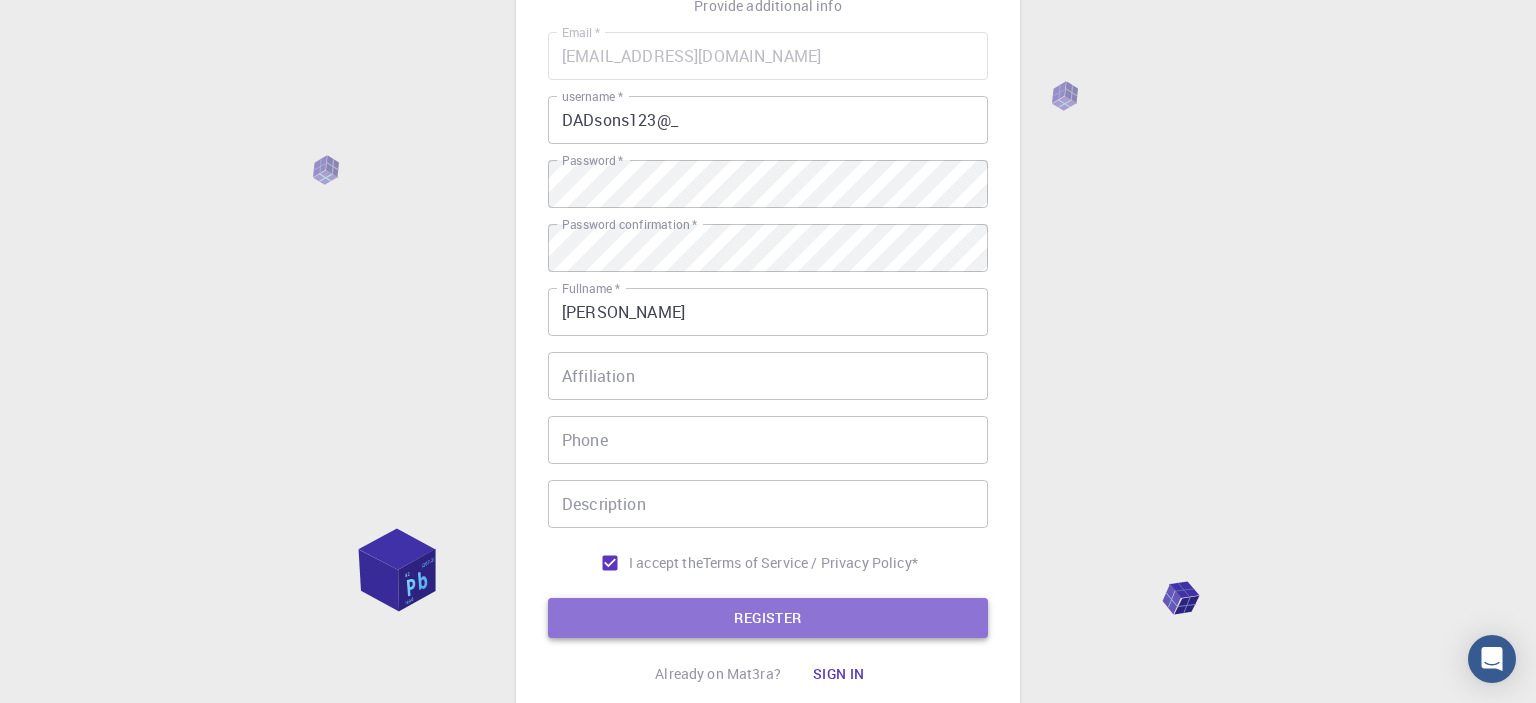 click on "REGISTER" at bounding box center (768, 618) 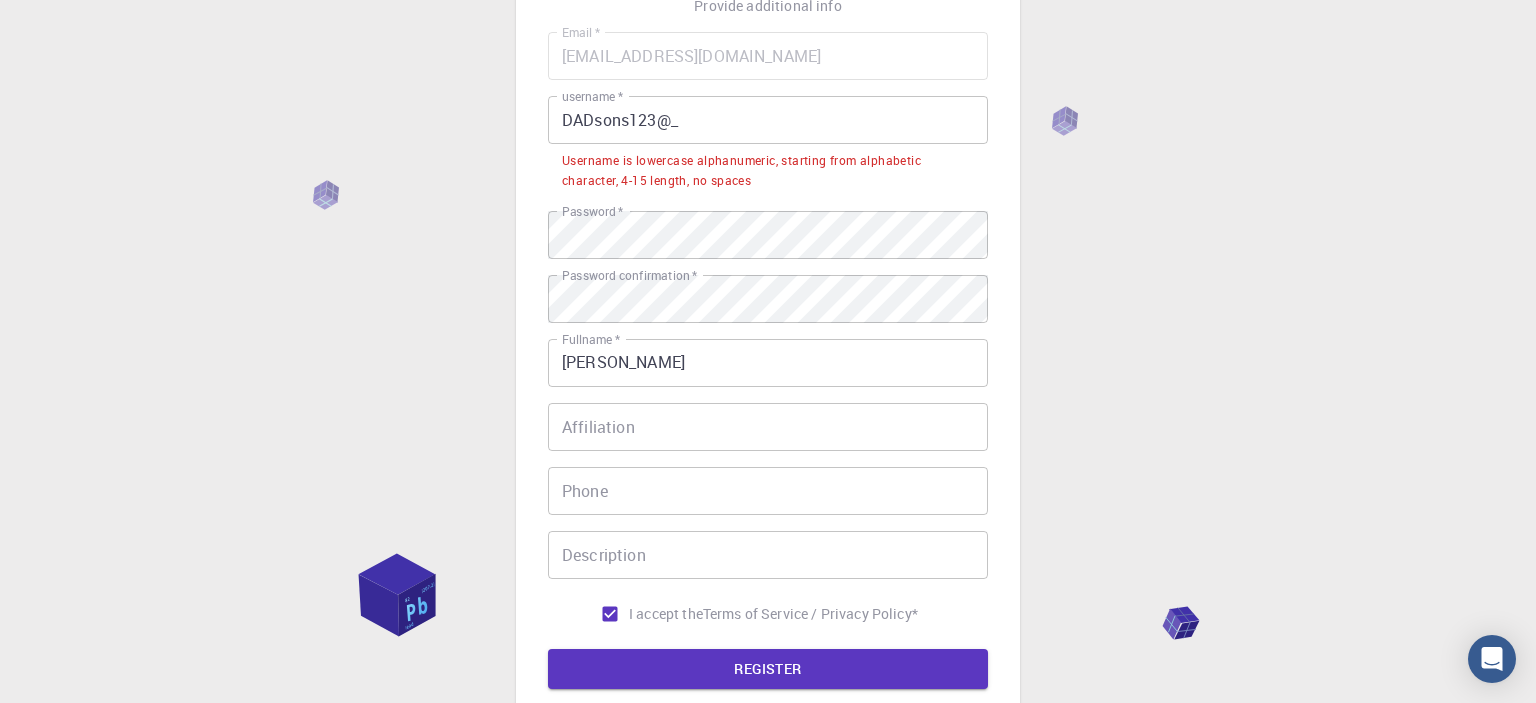 click on "DADsons123@_" at bounding box center (768, 120) 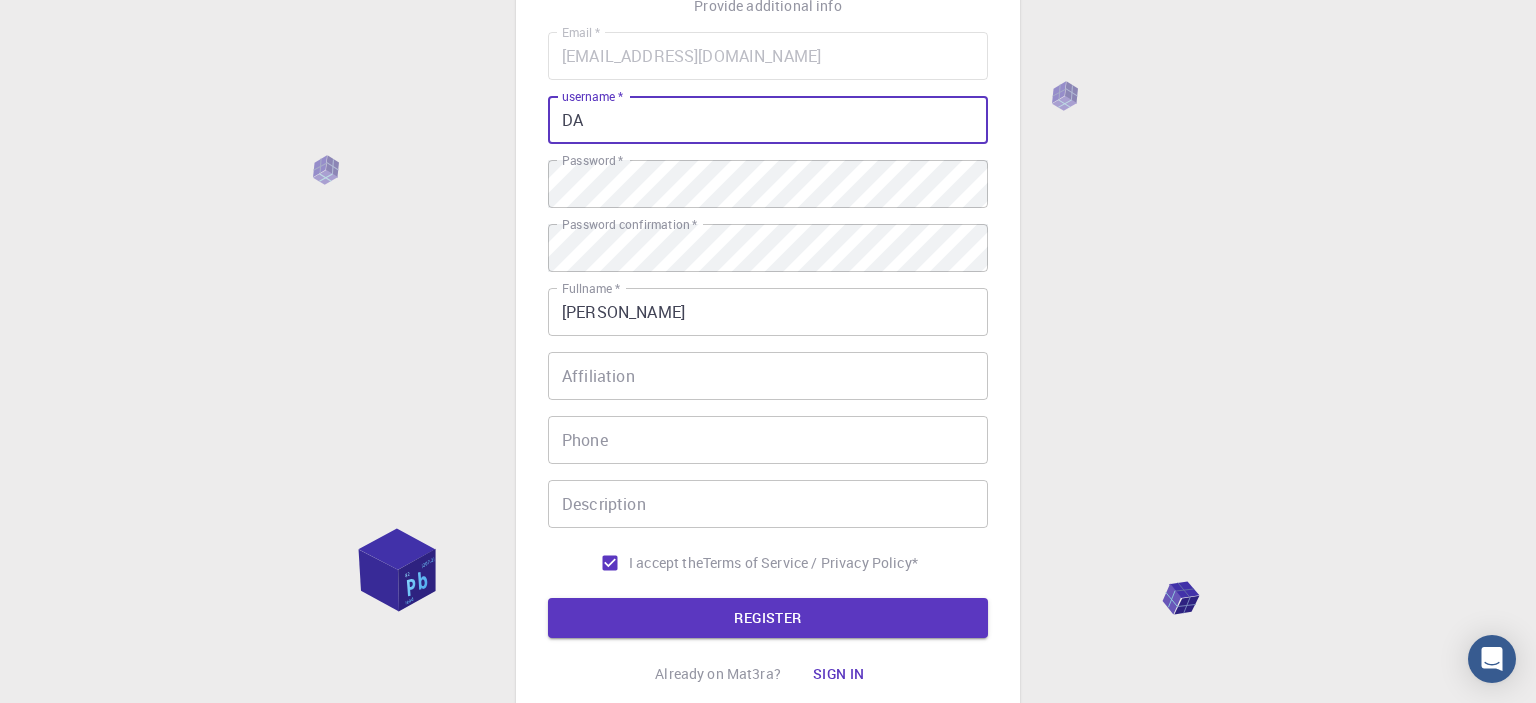 type on "D" 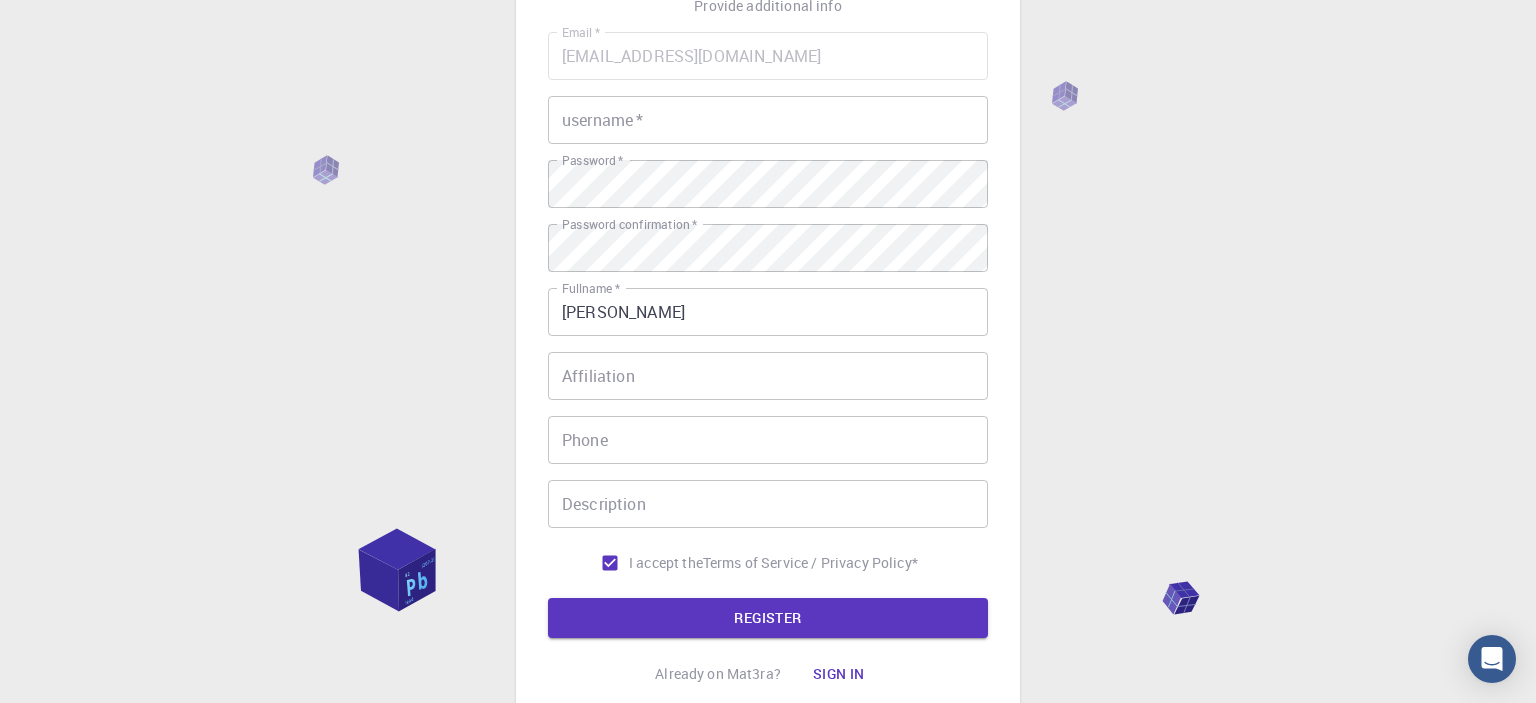 click on "3 Provide additional info Email   * [EMAIL_ADDRESS][DOMAIN_NAME] Email   * username   * username   * Password   * Password   * Password confirmation   * Password confirmation   * Fullname   * [PERSON_NAME] Fullname   * Affiliation Affiliation Phone Phone Description Description I accept the  Terms of Service / Privacy Policy  * REGISTER Already on Mat3ra? Sign in ©  2025   Exabyte Inc.   All rights reserved. Platform version  [DATE] . Documentation Video Tutorials Terms of service Privacy statement" at bounding box center [768, 349] 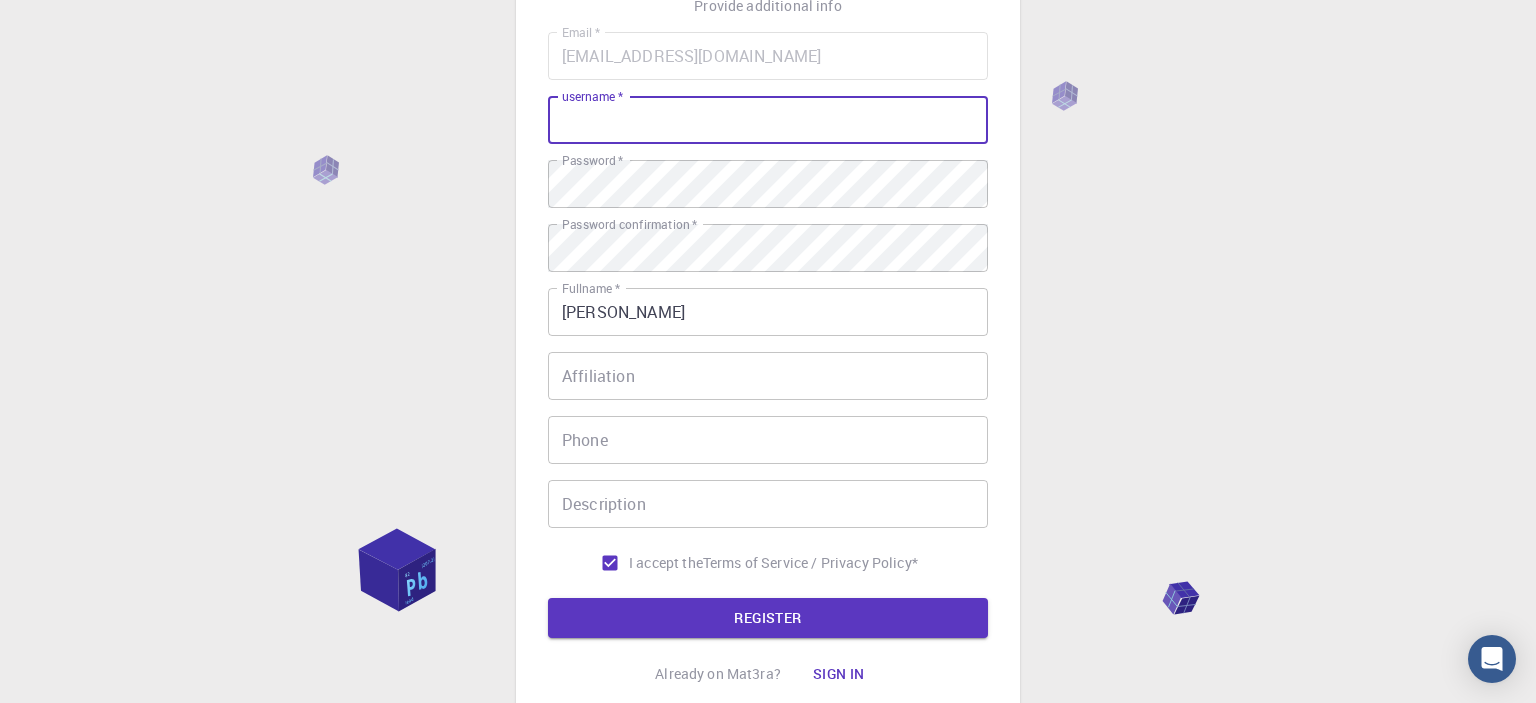 click on "username   *" at bounding box center [768, 120] 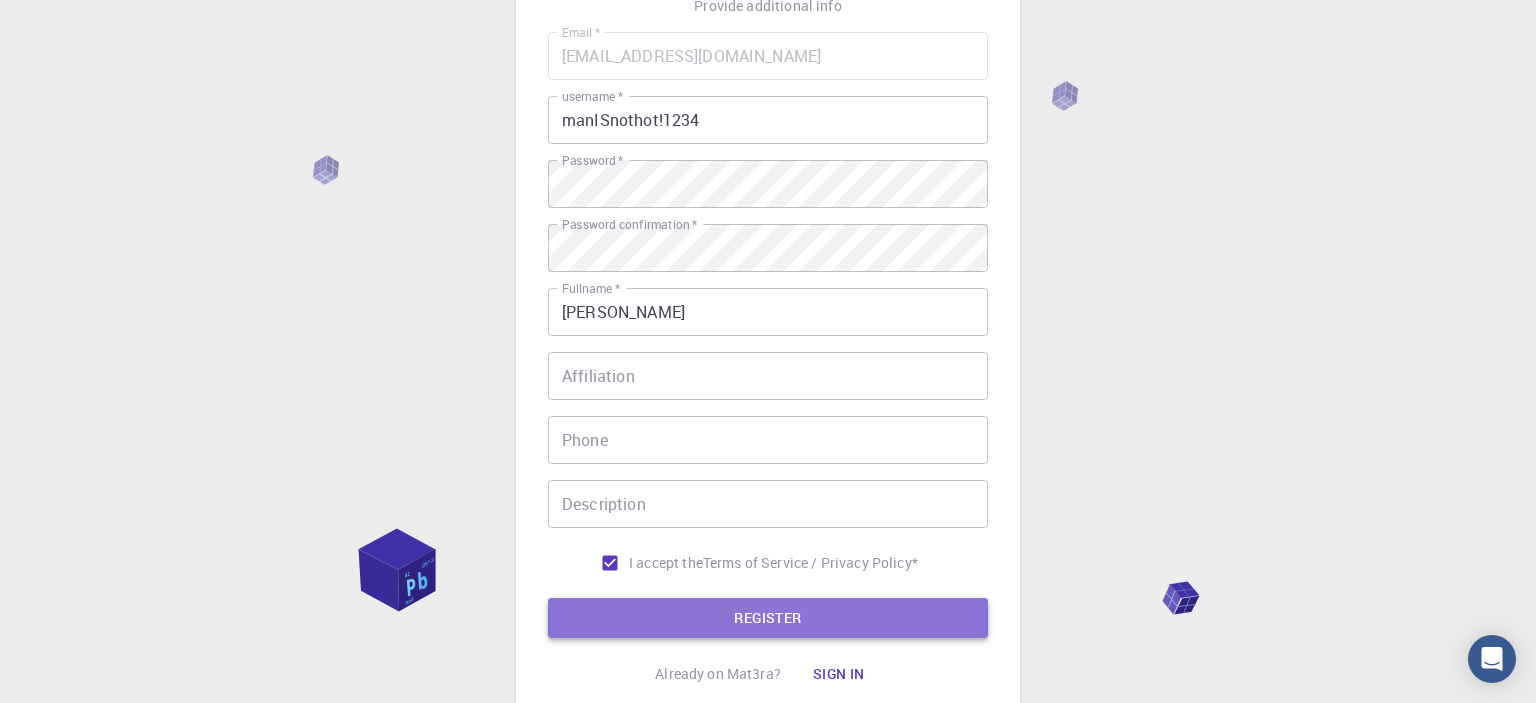 click on "REGISTER" at bounding box center [768, 618] 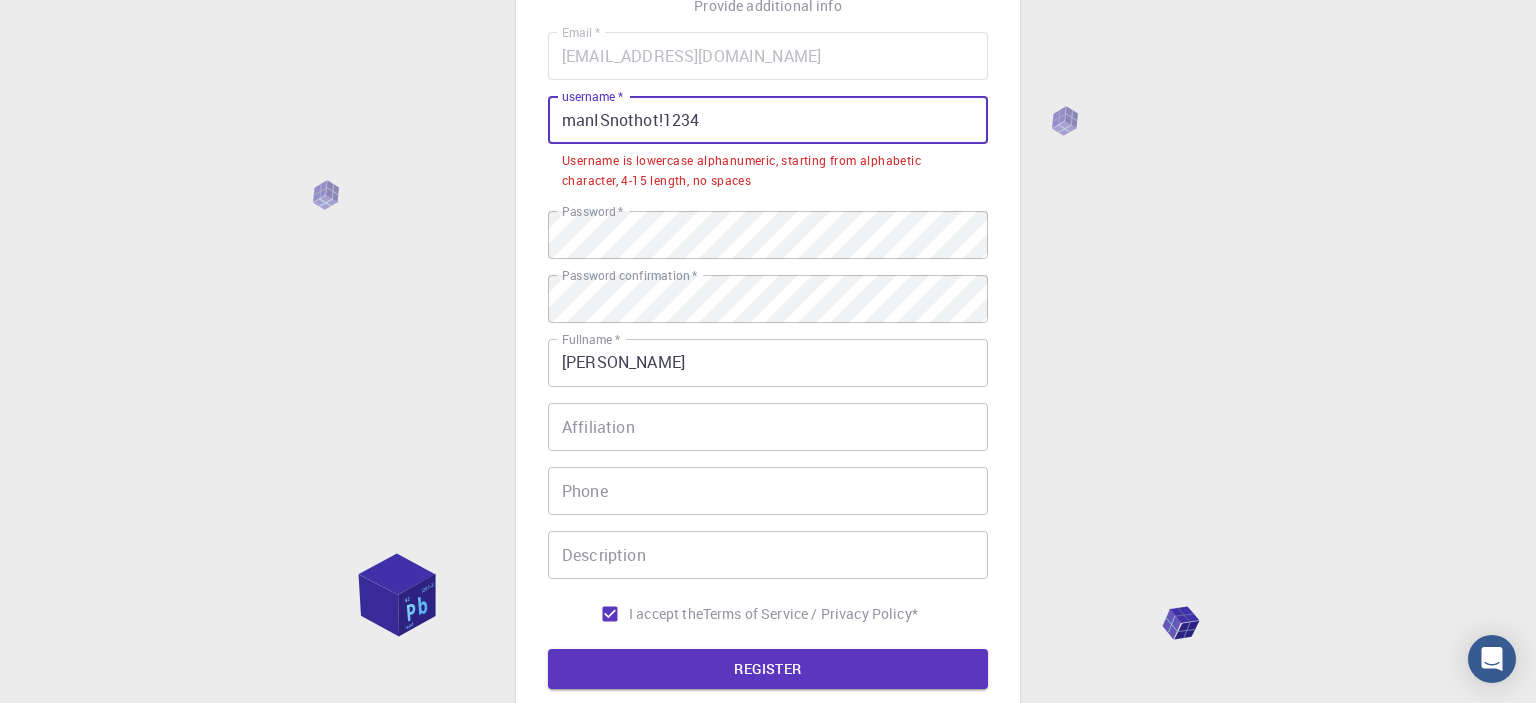 click on "manISnothot!1234" at bounding box center [768, 120] 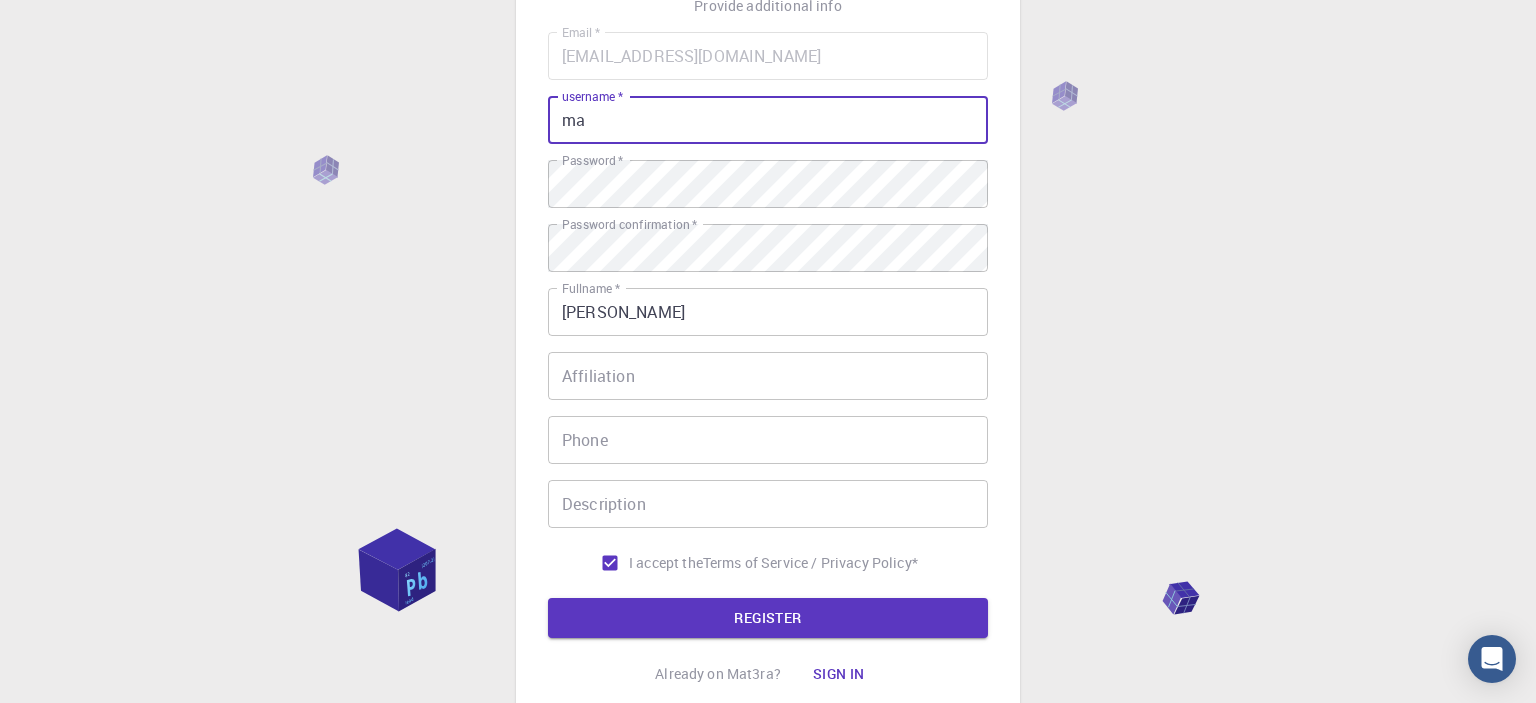 type on "m" 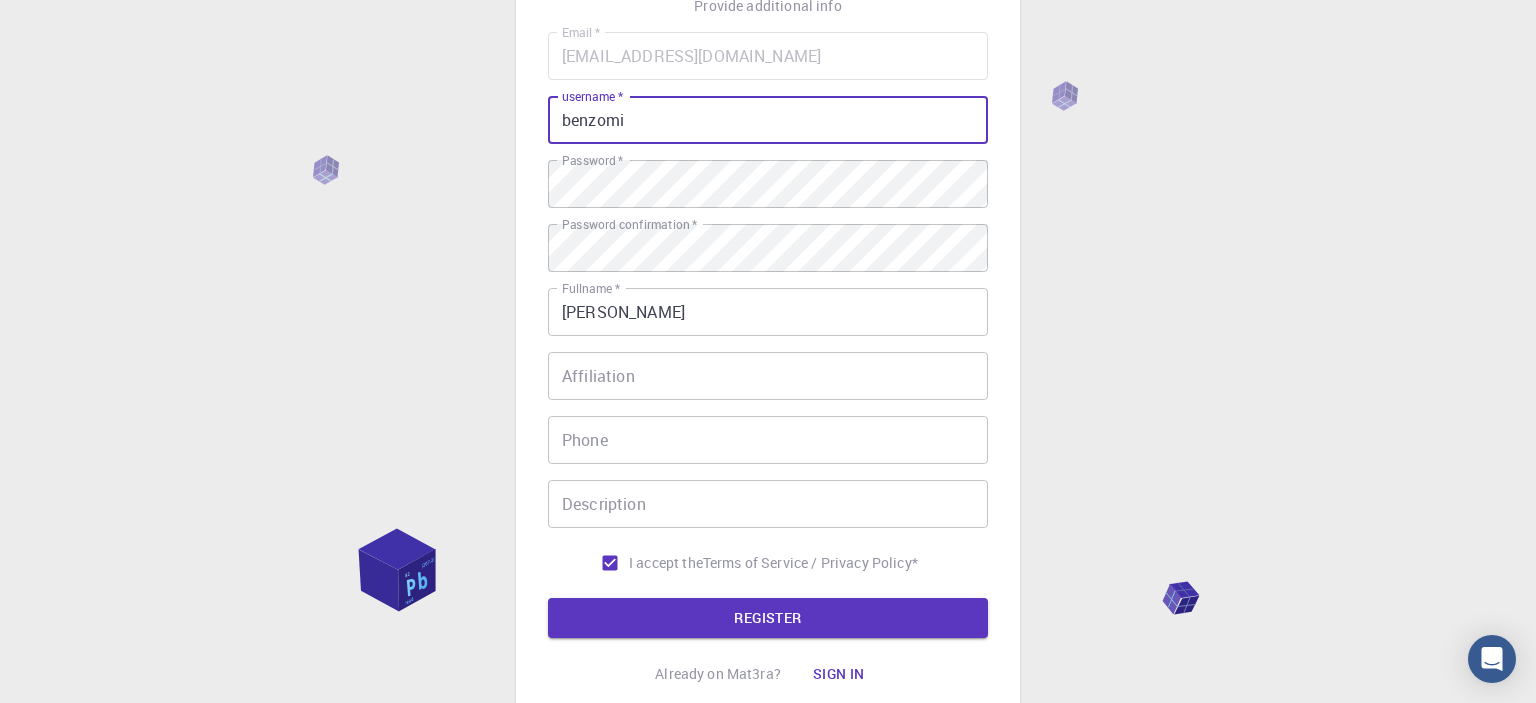 type on "benzomi" 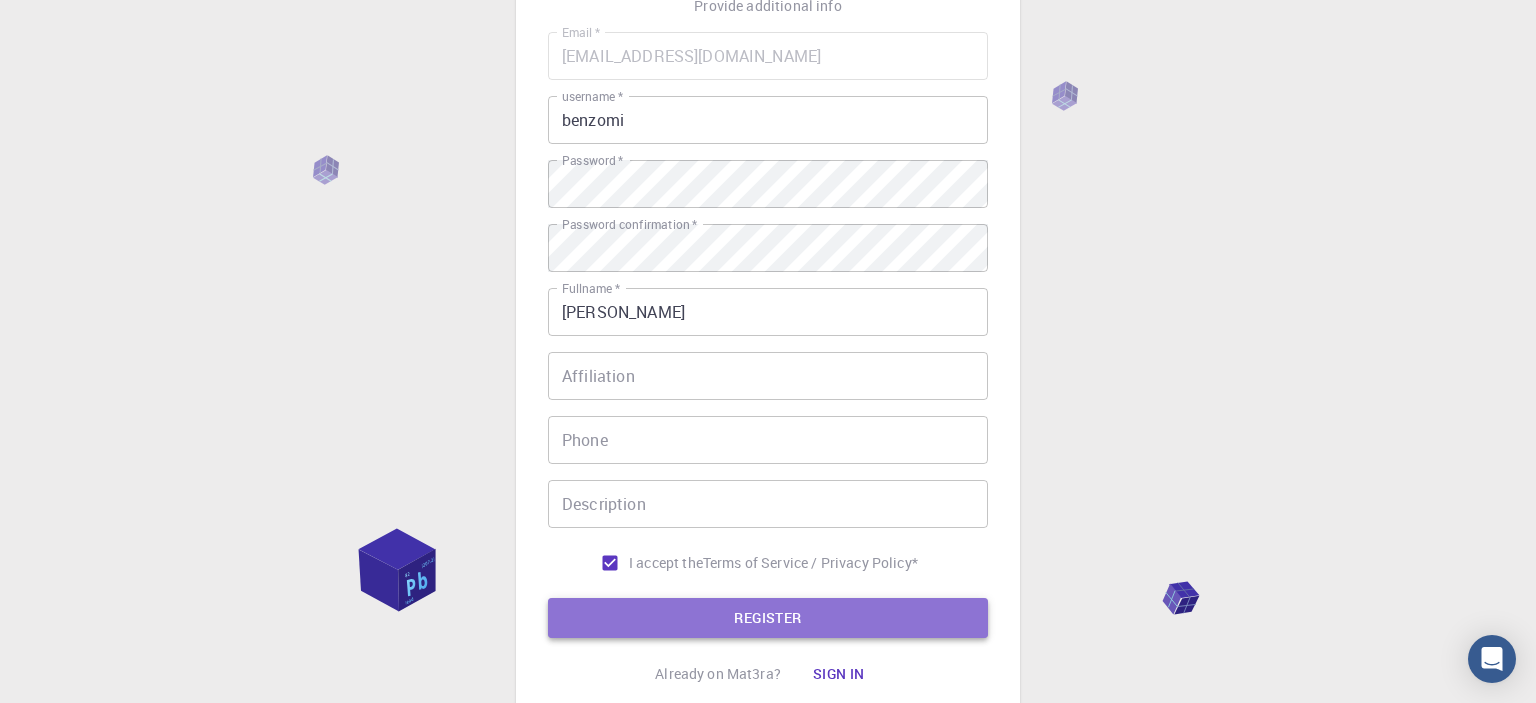 click on "REGISTER" at bounding box center [768, 618] 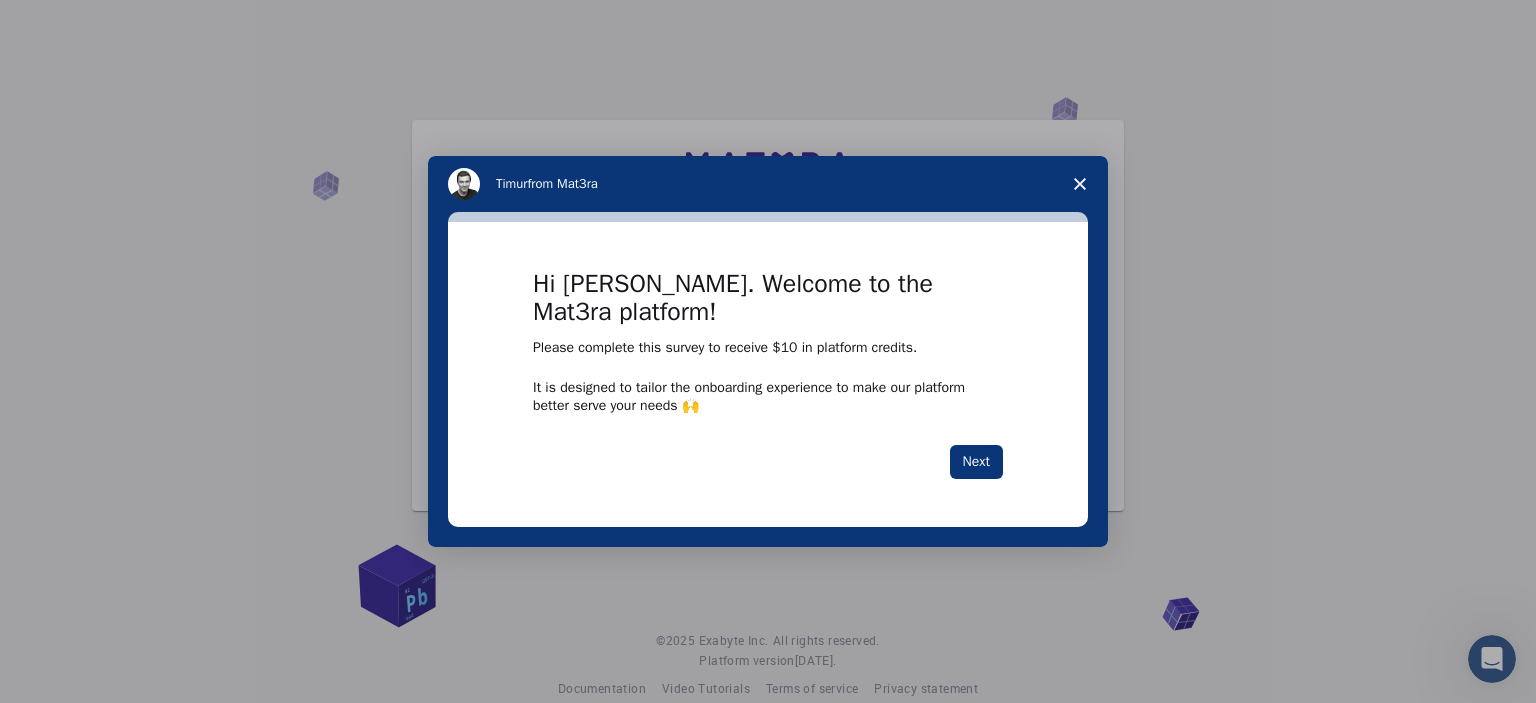 scroll, scrollTop: 0, scrollLeft: 0, axis: both 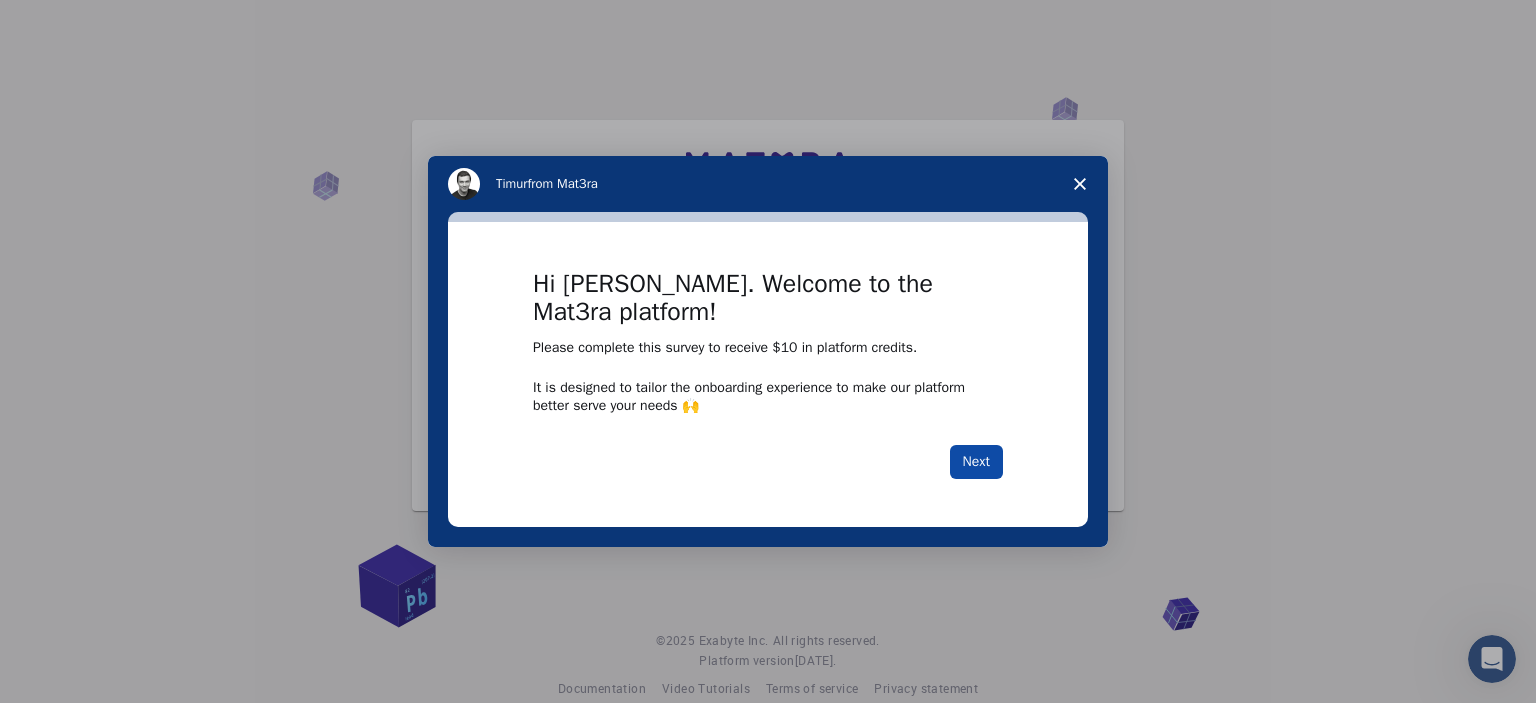 click on "Next" at bounding box center [976, 462] 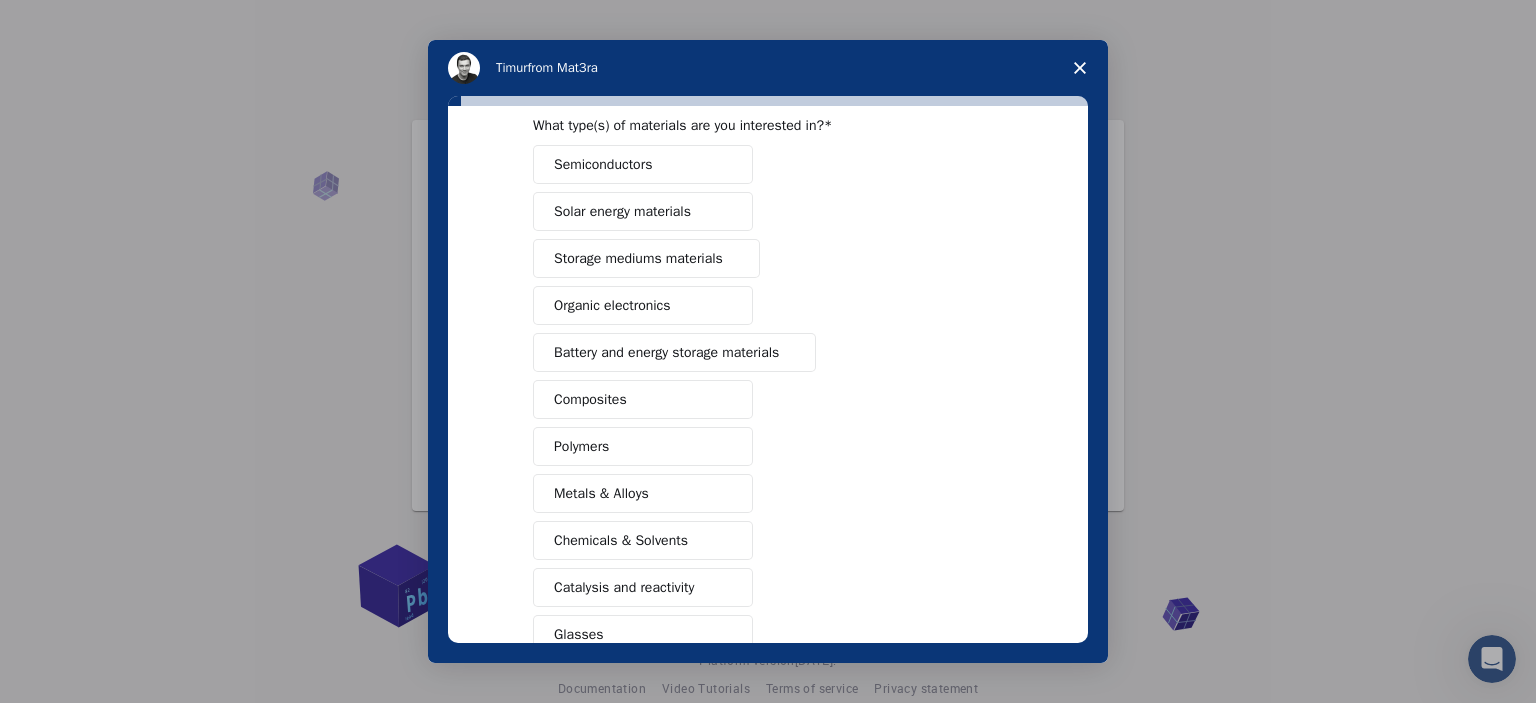 scroll, scrollTop: 83, scrollLeft: 0, axis: vertical 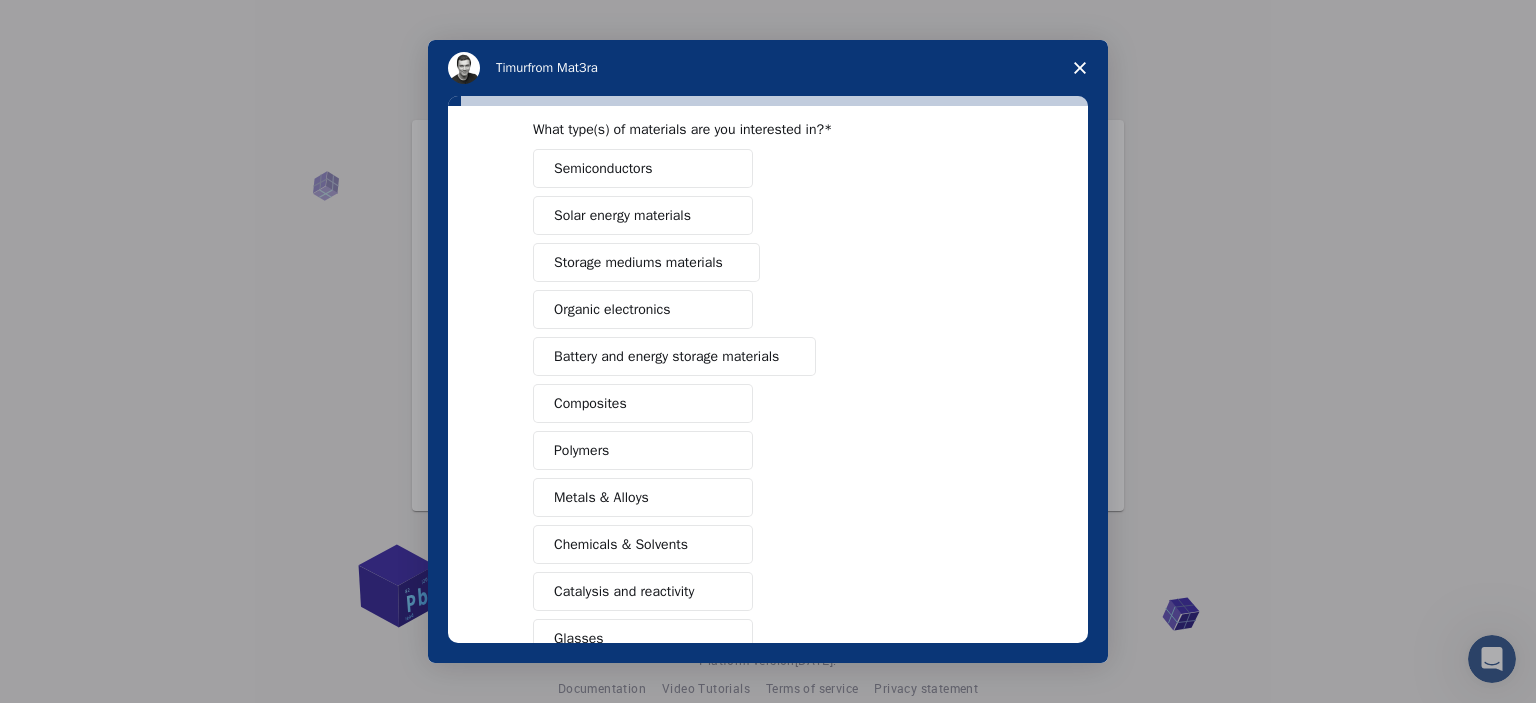 click 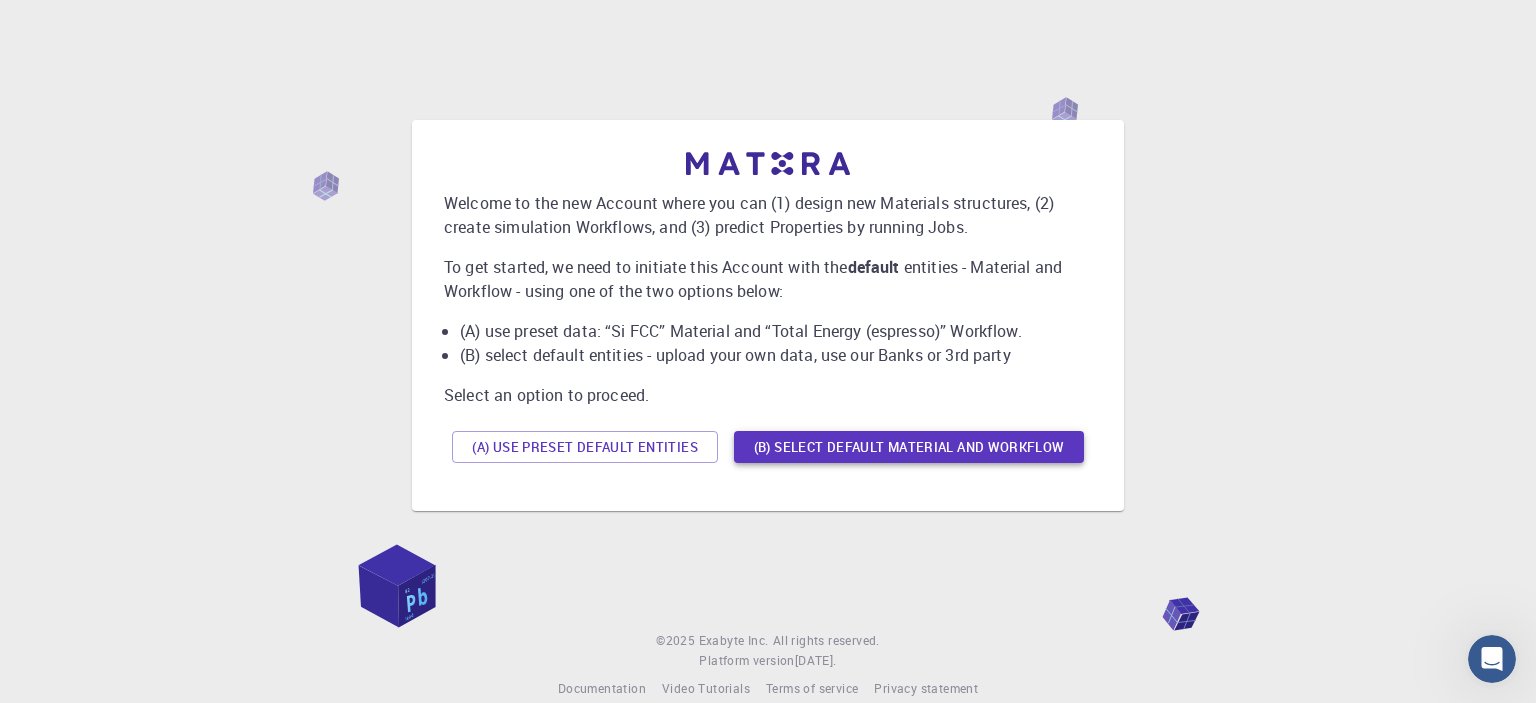 click on "(B) Select default material and workflow" at bounding box center (909, 447) 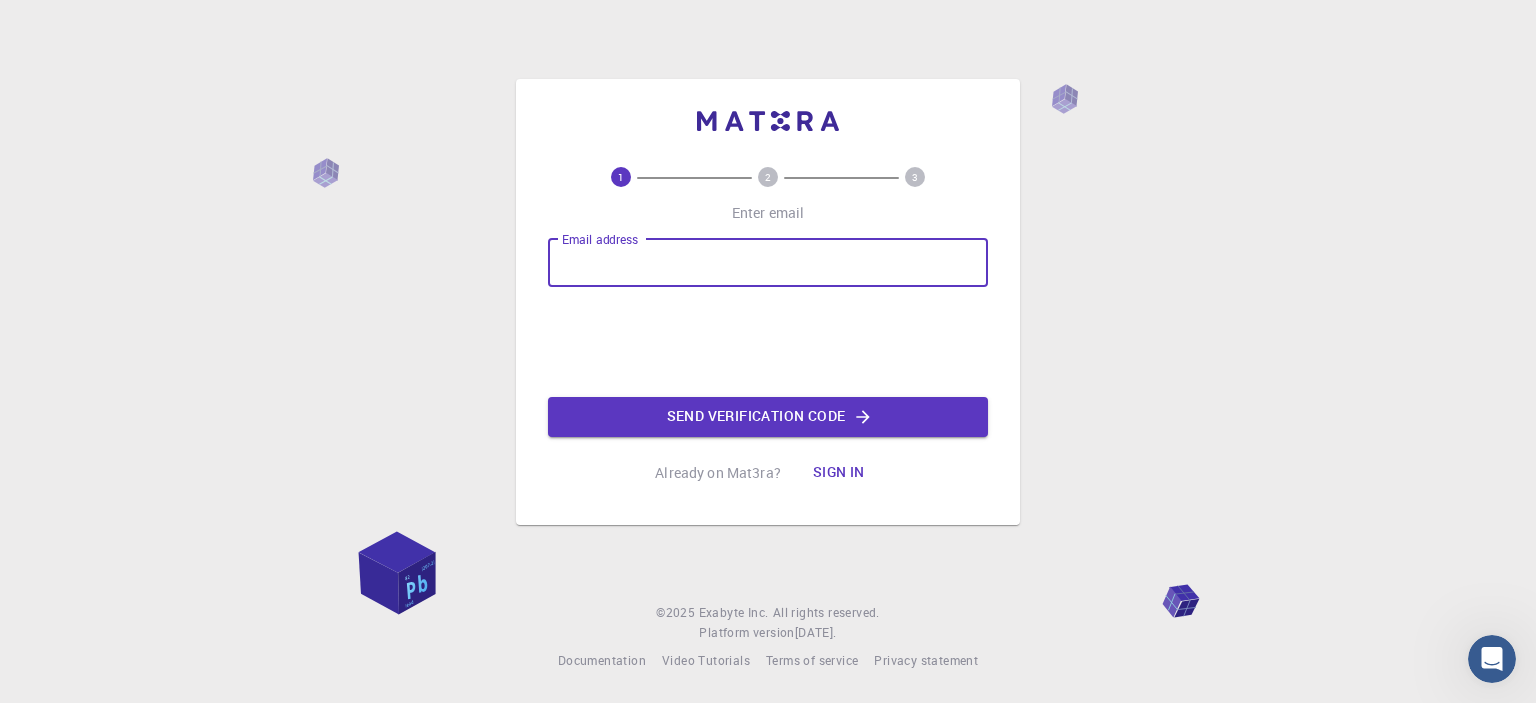 click on "Email address" at bounding box center (768, 263) 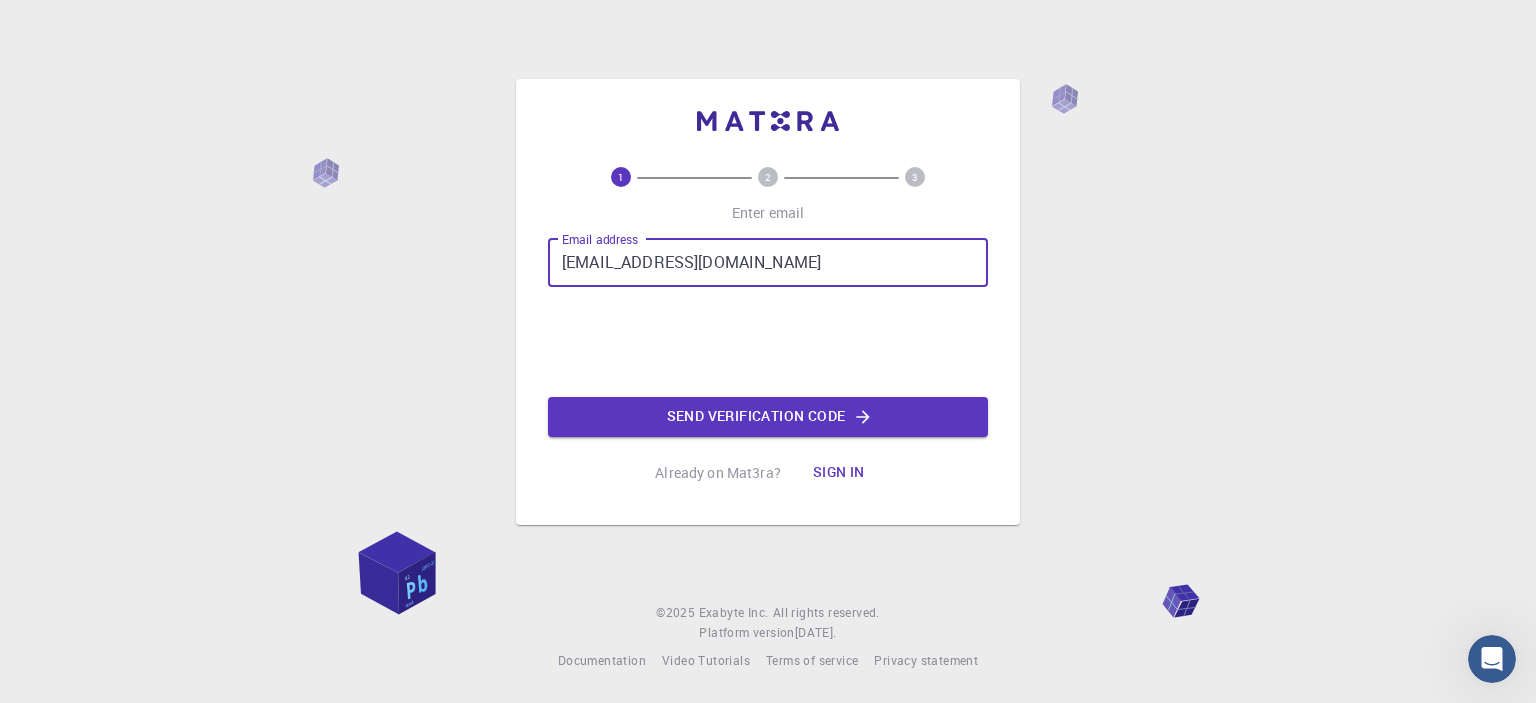 type on "[EMAIL_ADDRESS][DOMAIN_NAME]" 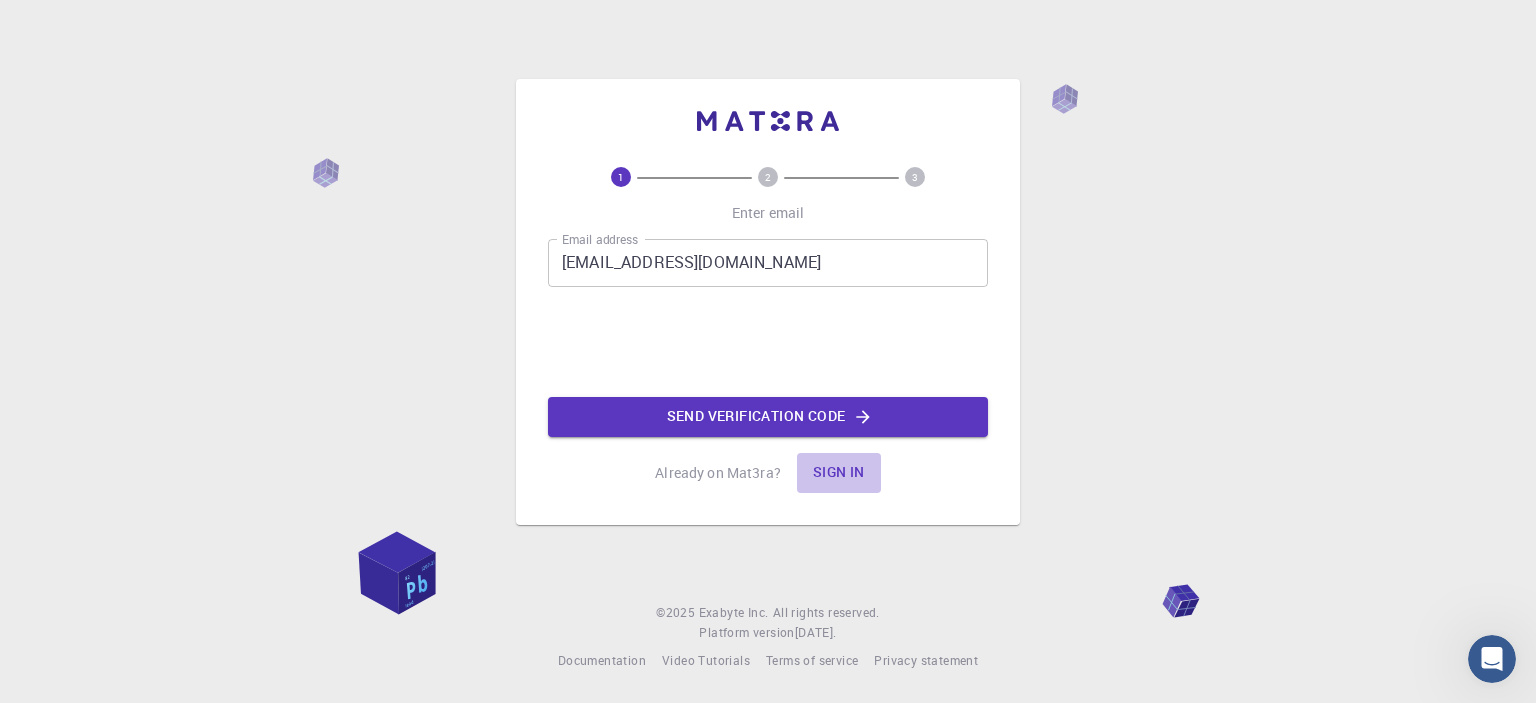 click on "Sign in" at bounding box center (839, 473) 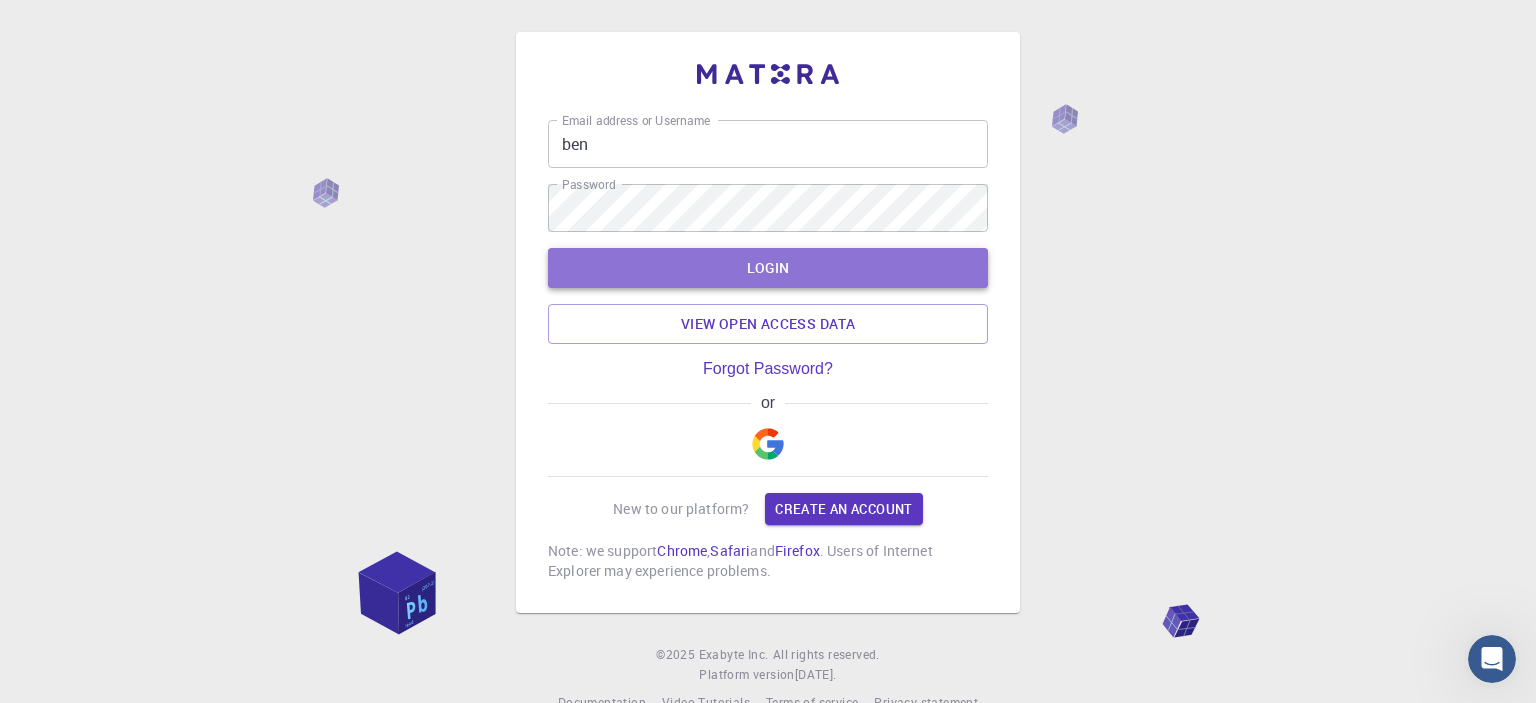click on "LOGIN" at bounding box center (768, 268) 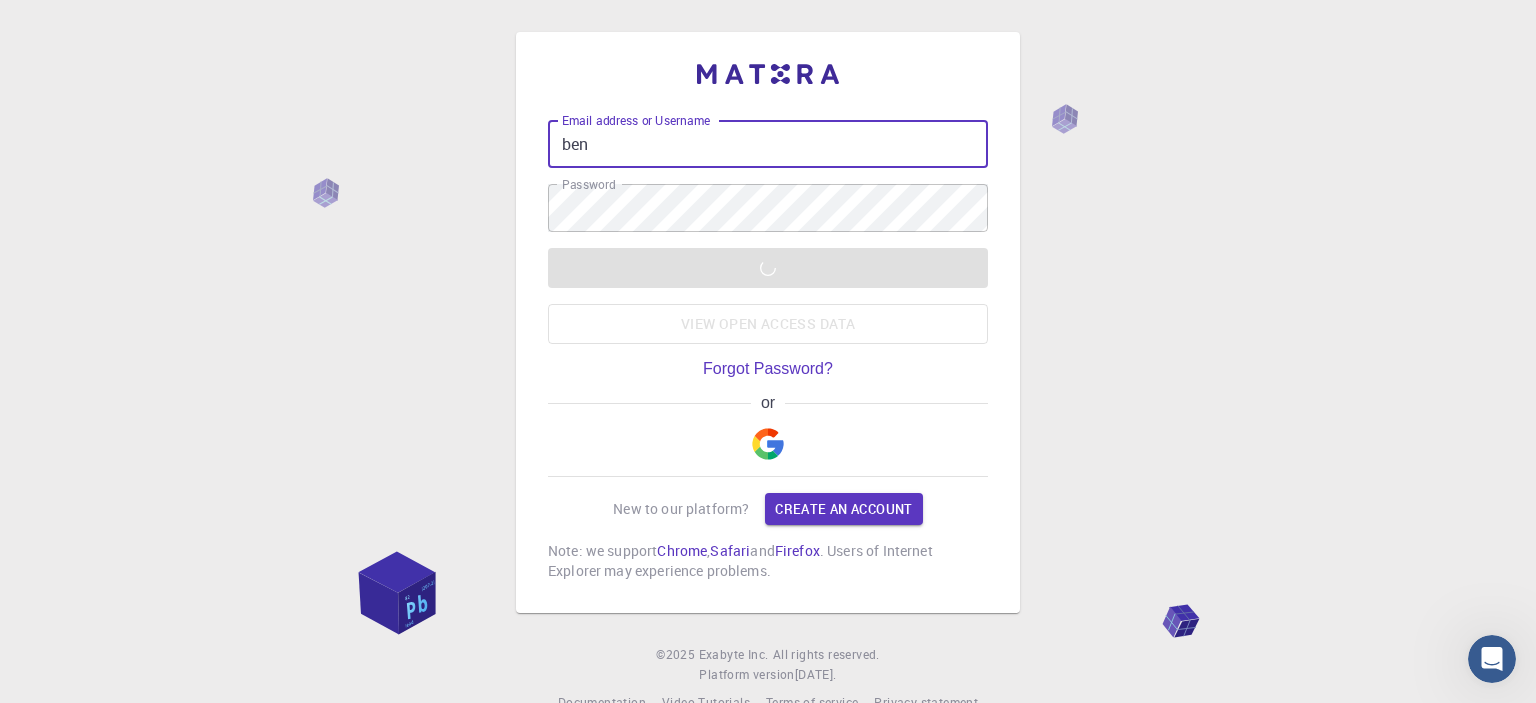 click on "ben" at bounding box center (768, 144) 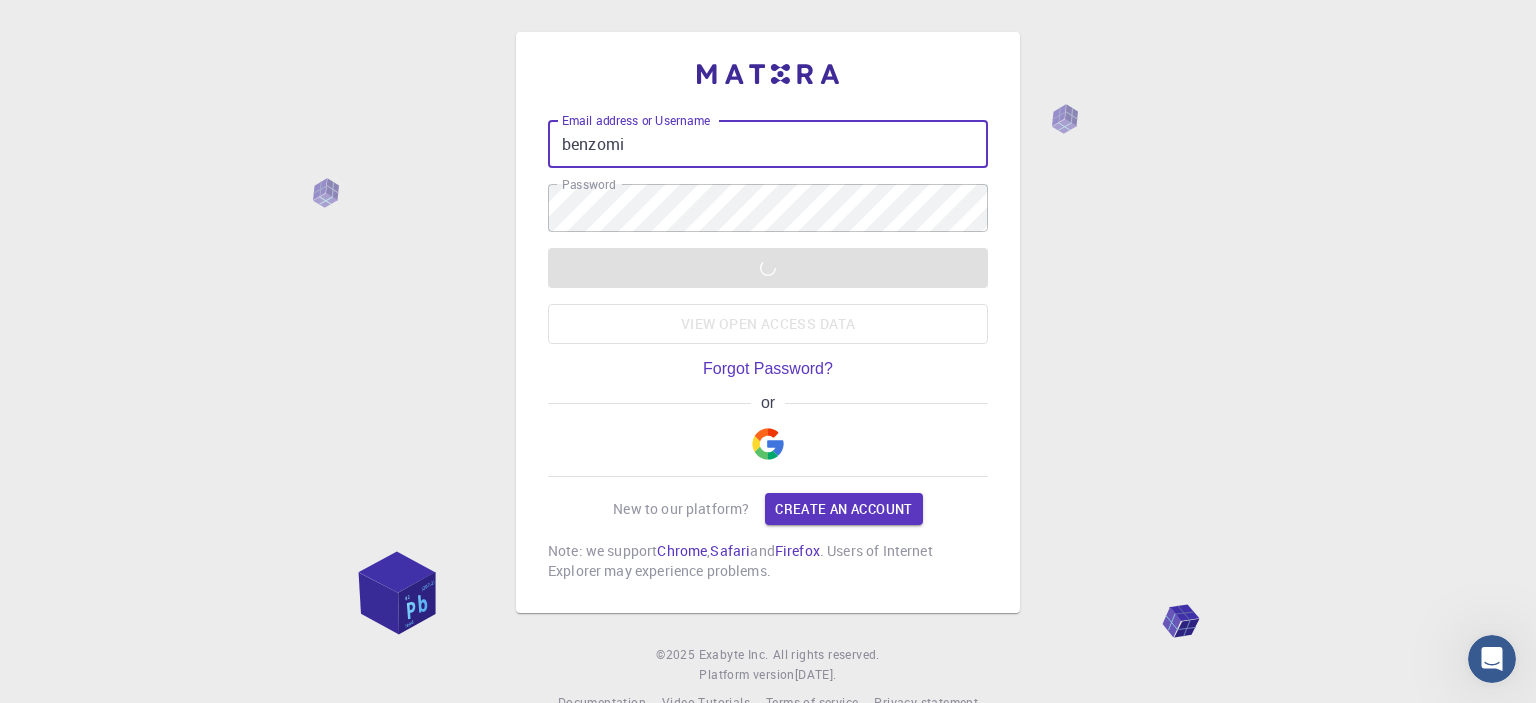 type on "benzomi" 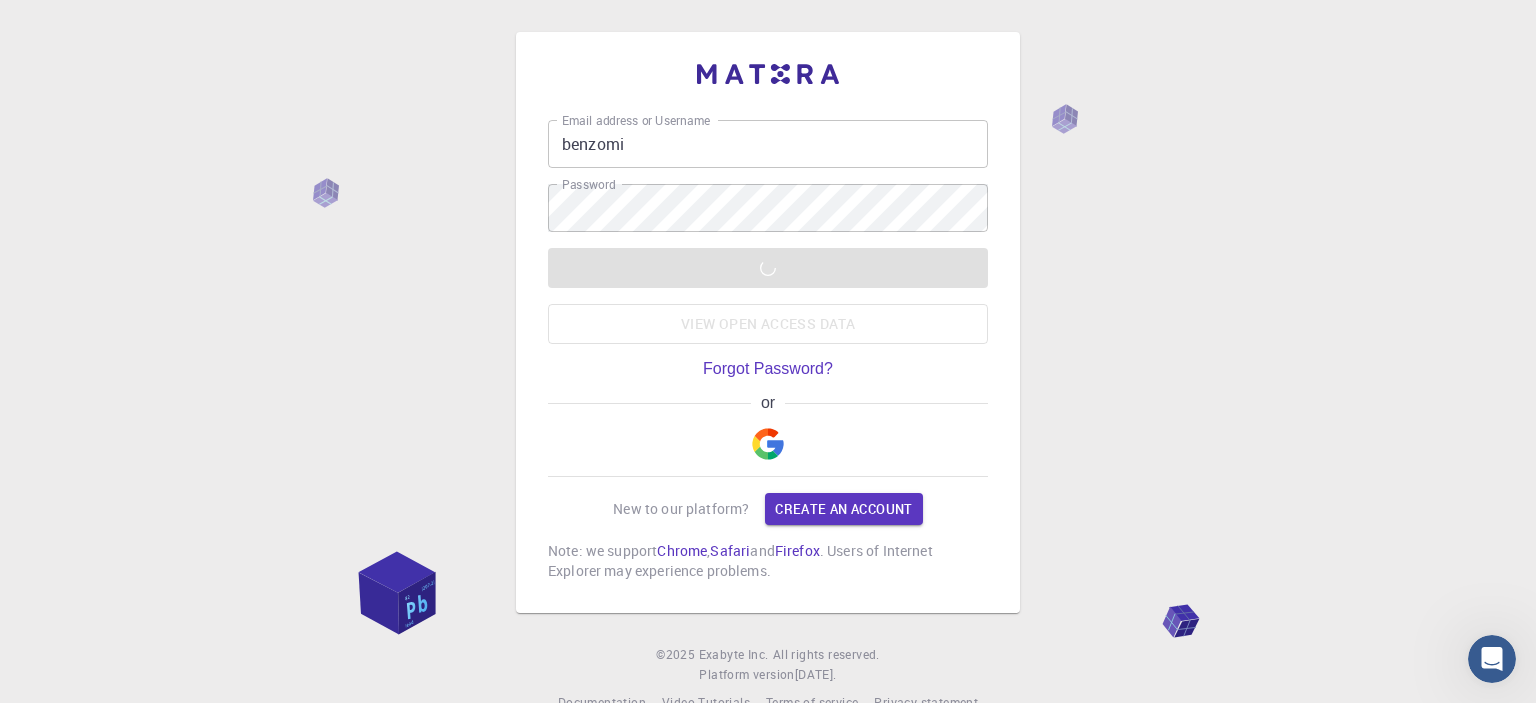 click on "Email address or Username benzomi Email address or Username Password Password LOGIN View open access data Forgot Password? or New to our platform? Create an account Note: we support  Chrome ,  Safari  and  Firefox . Users of Internet Explorer may experience problems. ©  2025   Exabyte Inc.   All rights reserved. Platform version  [DATE] . Documentation Video Tutorials Terms of service Privacy statement" at bounding box center [768, 372] 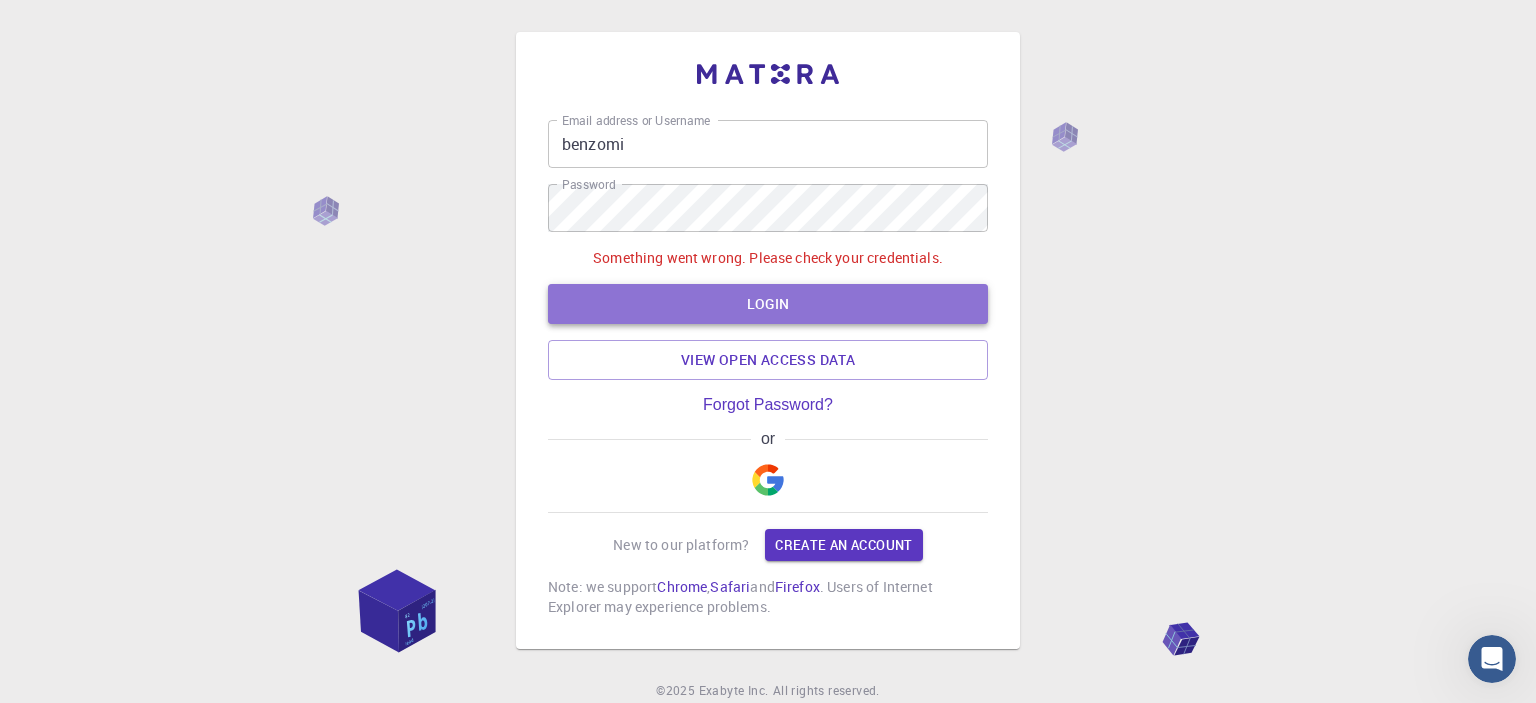 click on "LOGIN" at bounding box center (768, 304) 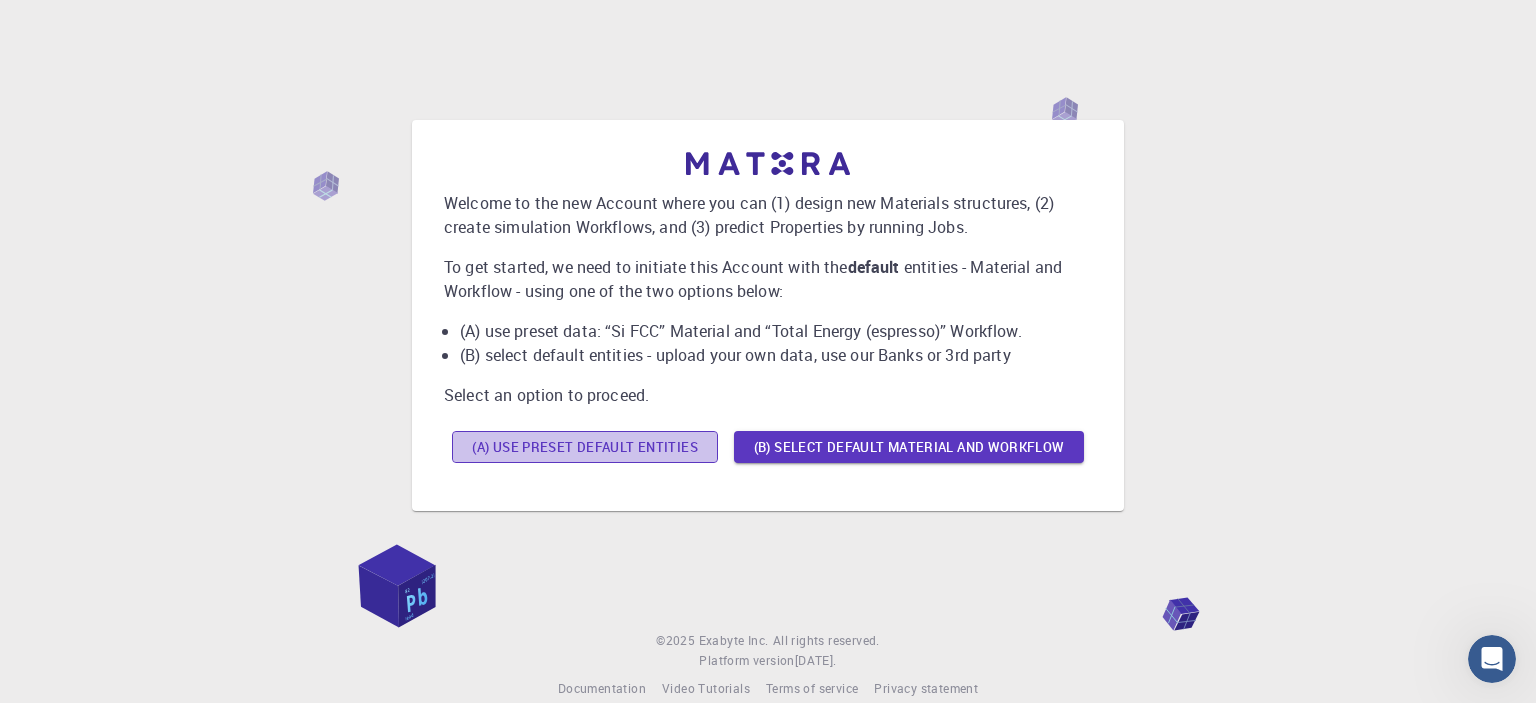 click on "(A) Use preset default entities" at bounding box center (585, 447) 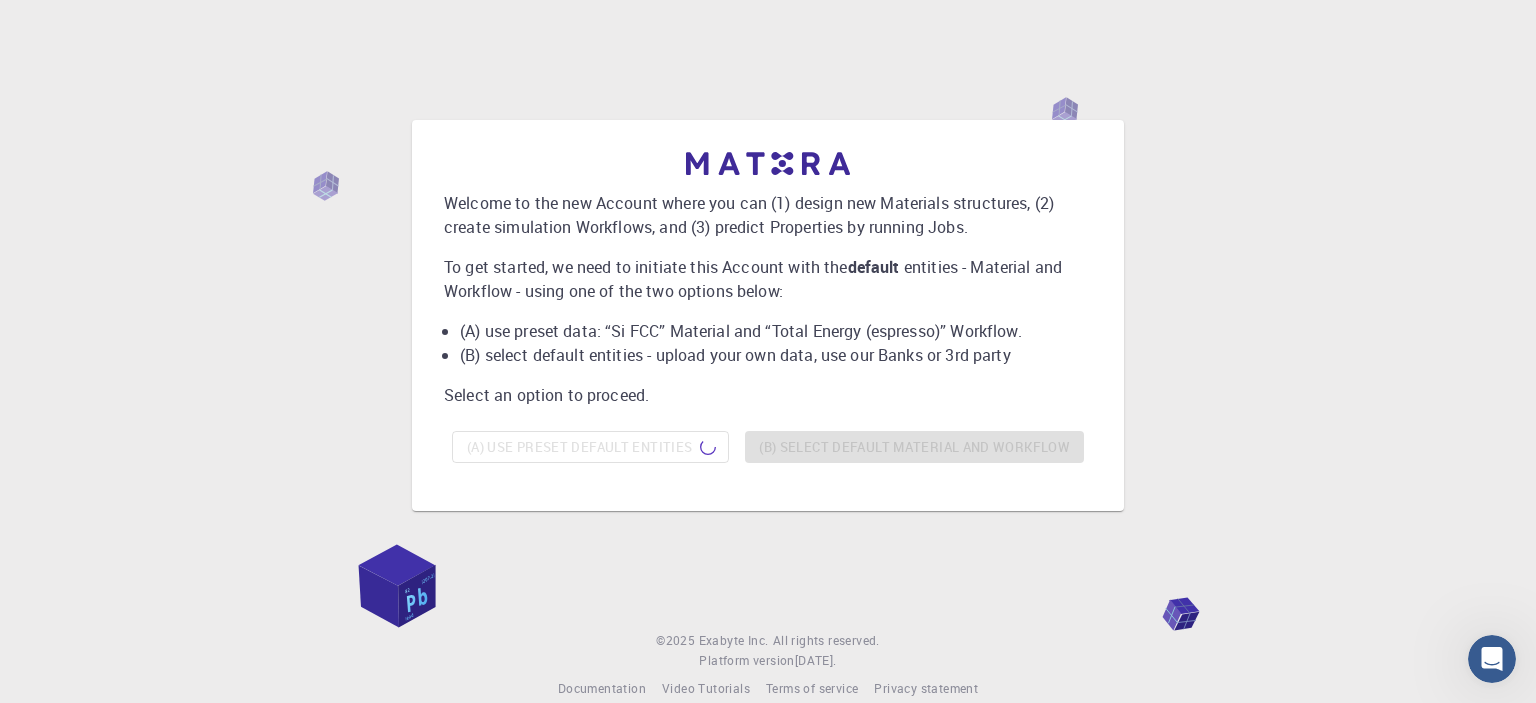 click on "Welcome to the new Account where you can (1) design new Materials structures, (2) create simulation Workflows, and (3) predict Properties by running Jobs. To get started, we need to initiate this Account with the  default   entities - Material and Workflow - using one of the two options below: (A) use preset data: “Si FCC” Material and “Total Energy (espresso)” Workflow. (B) select default entities - upload your own data, use our Banks or 3rd party Select an option to proceed. (A) Use preset default entities (B) Select default material and workflow ©  2025   Exabyte Inc.   All rights reserved. Platform version  [DATE] . Documentation Video Tutorials Terms of service Privacy statement" at bounding box center (768, 365) 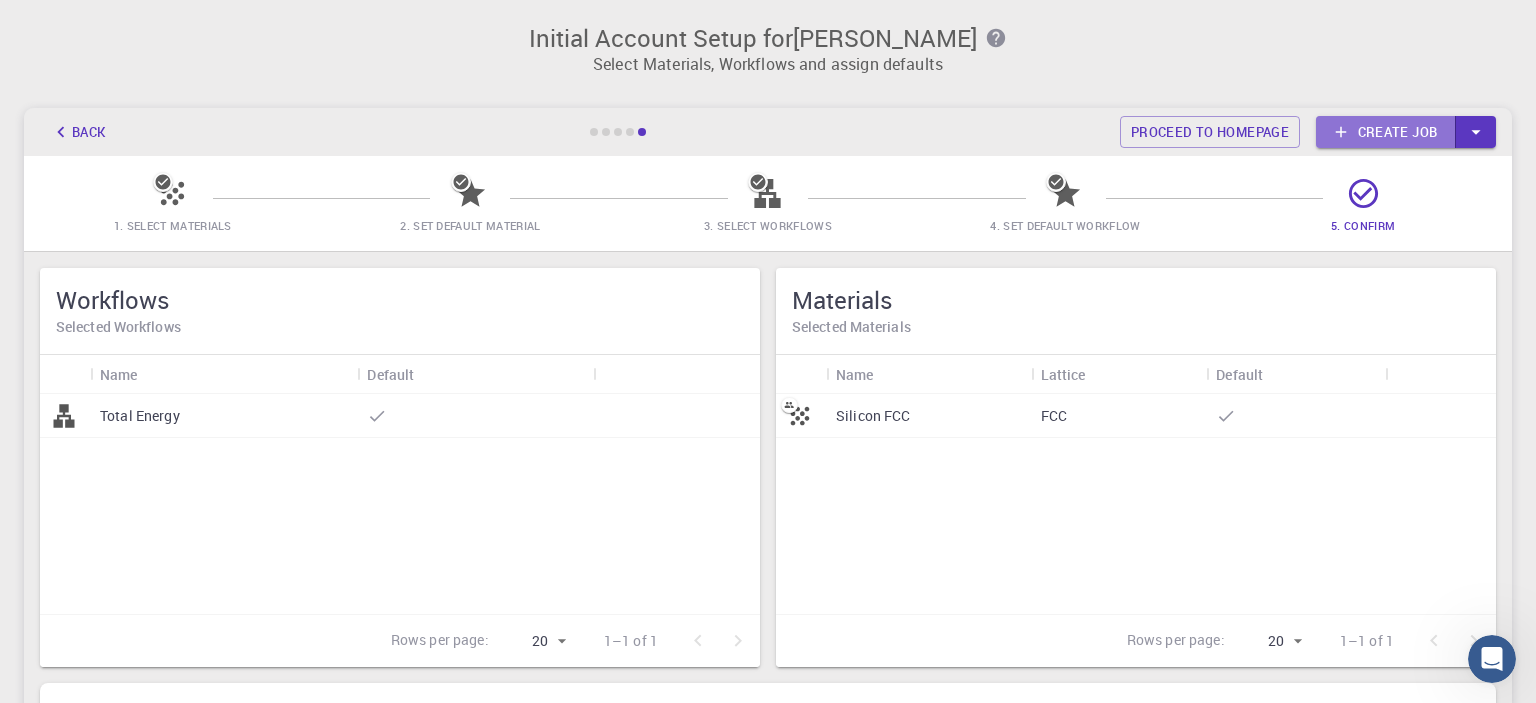 click on "Create job" at bounding box center (1386, 132) 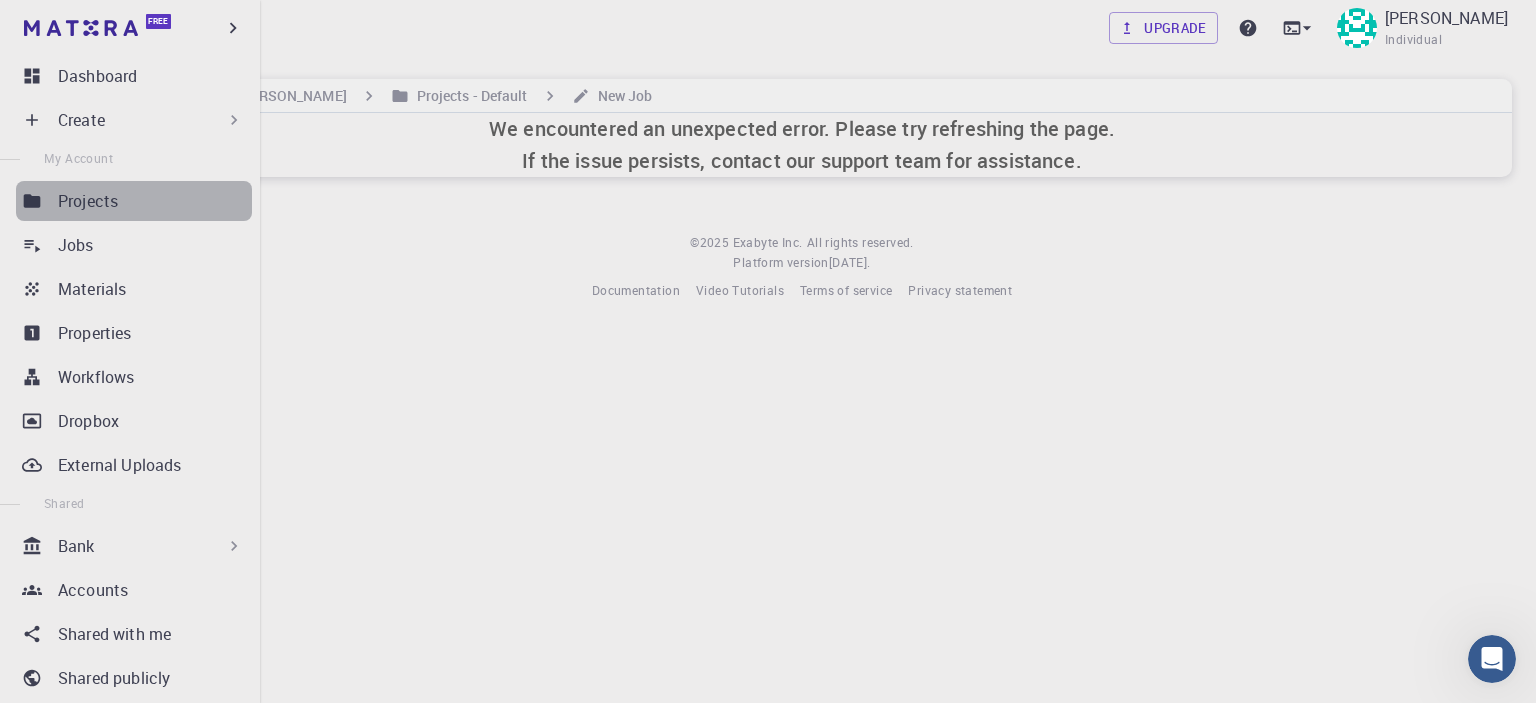 click 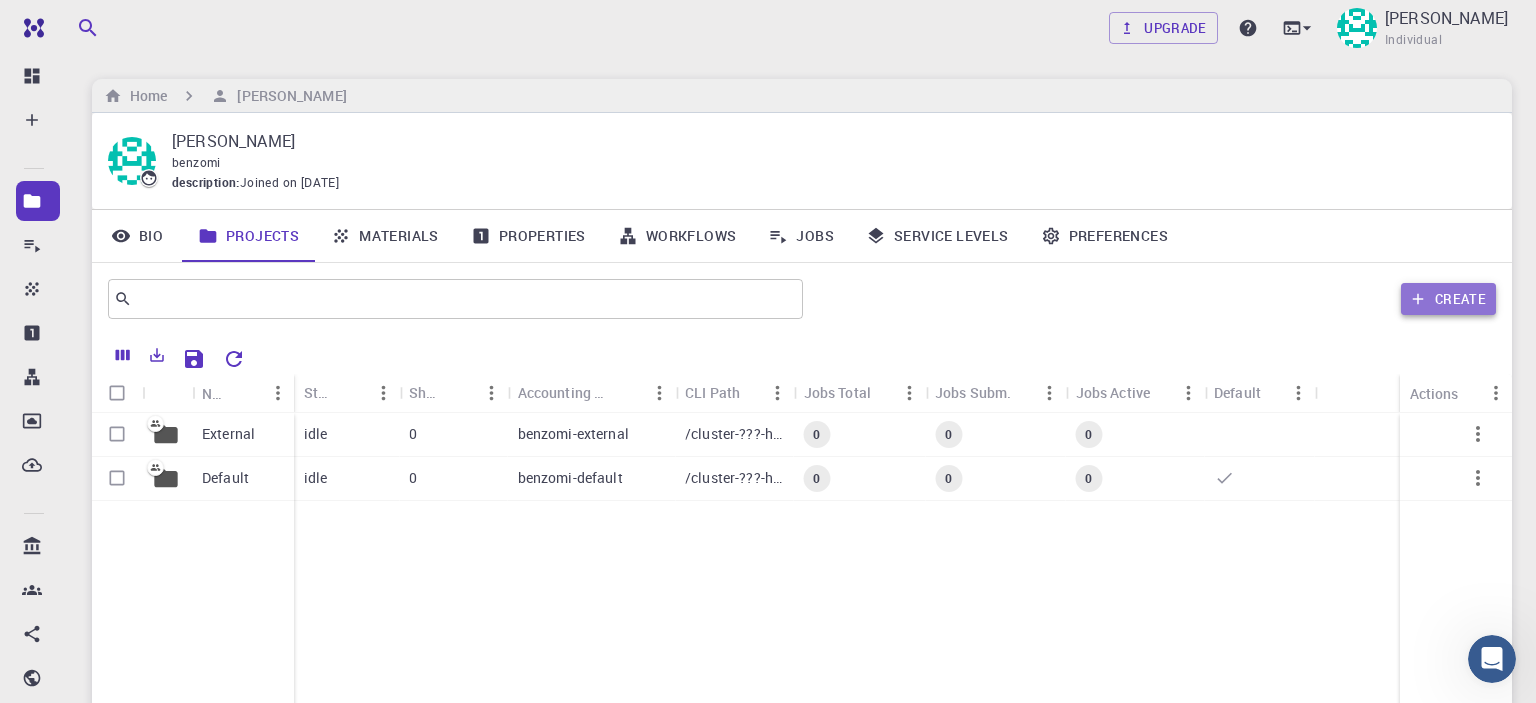 click on "Create" at bounding box center [1448, 299] 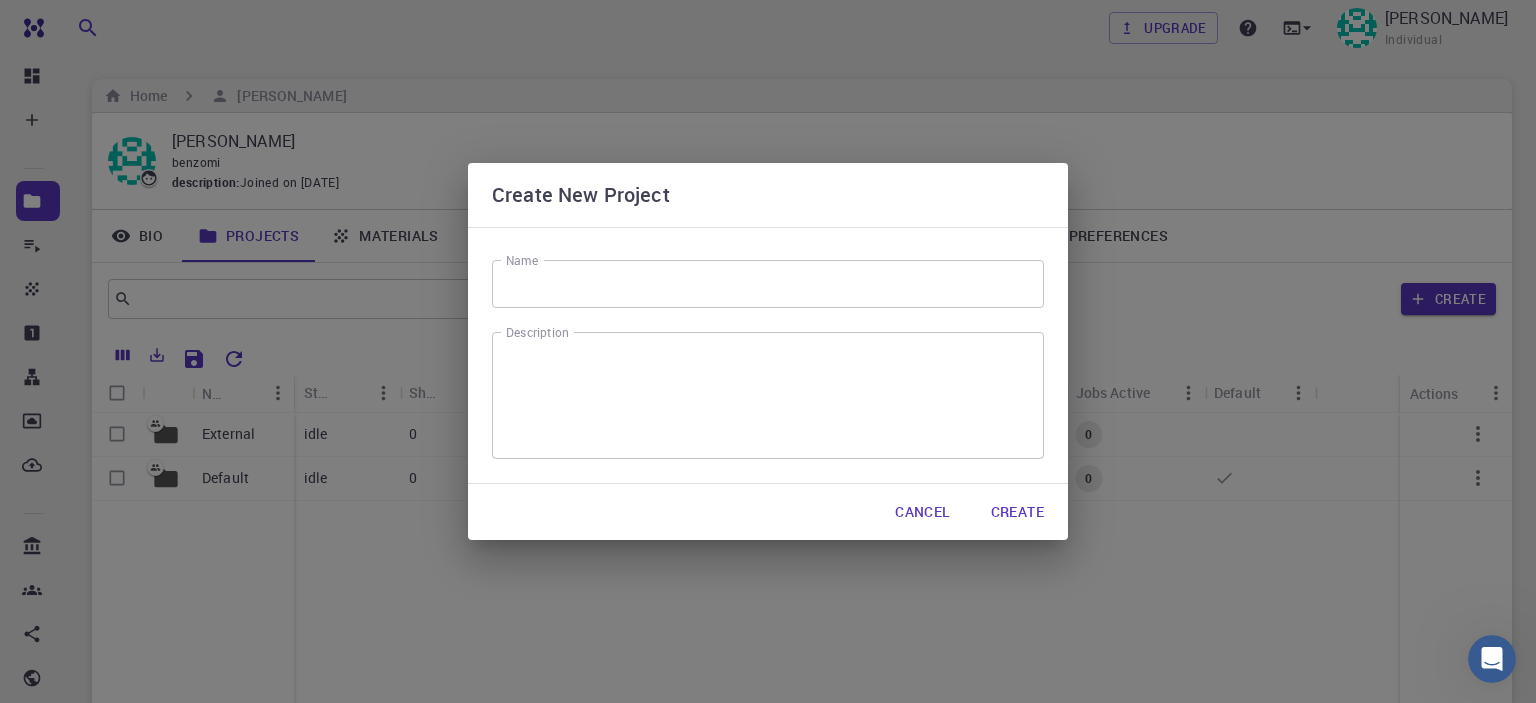click on "Create New Project Name Name Description x Description Cancel Create" at bounding box center [768, 351] 